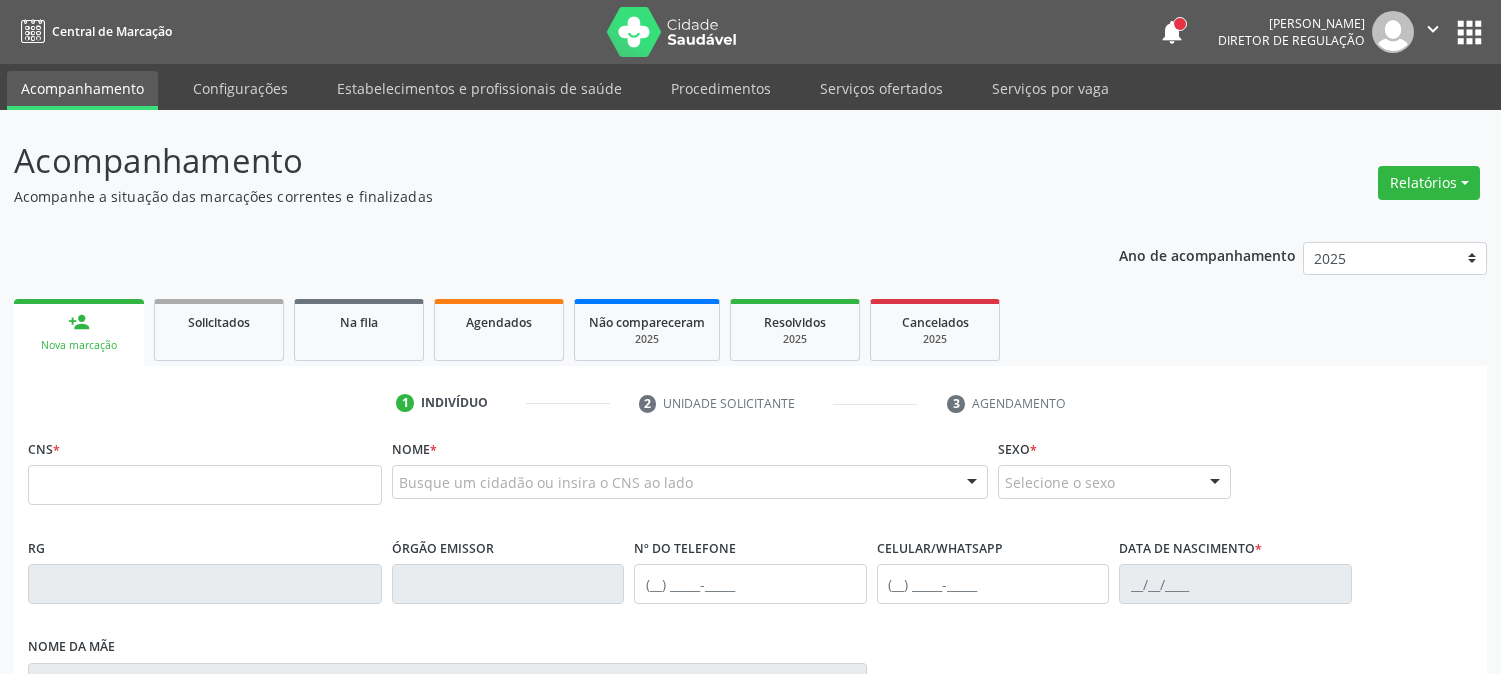 scroll, scrollTop: 0, scrollLeft: 0, axis: both 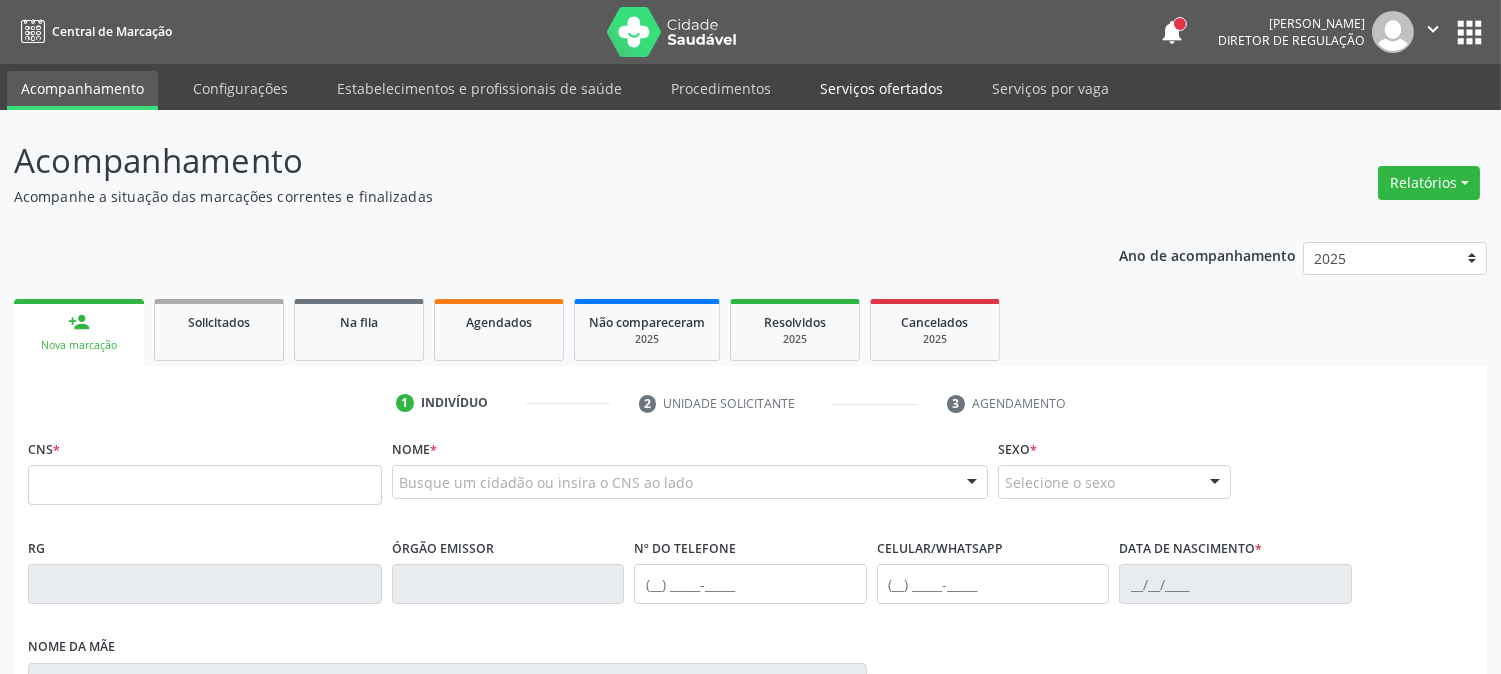 click on "Serviços ofertados" at bounding box center (881, 88) 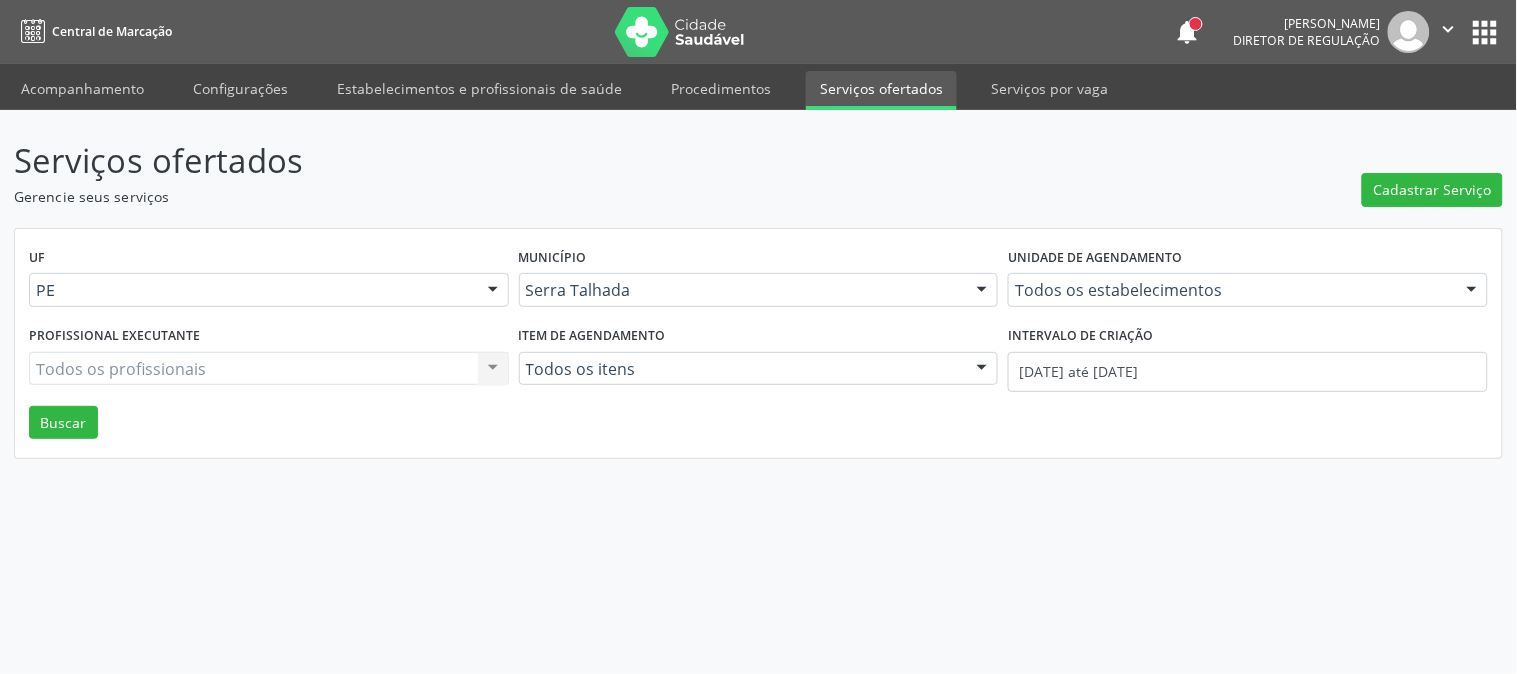 click on "Unidade de agendamento" at bounding box center (1095, 258) 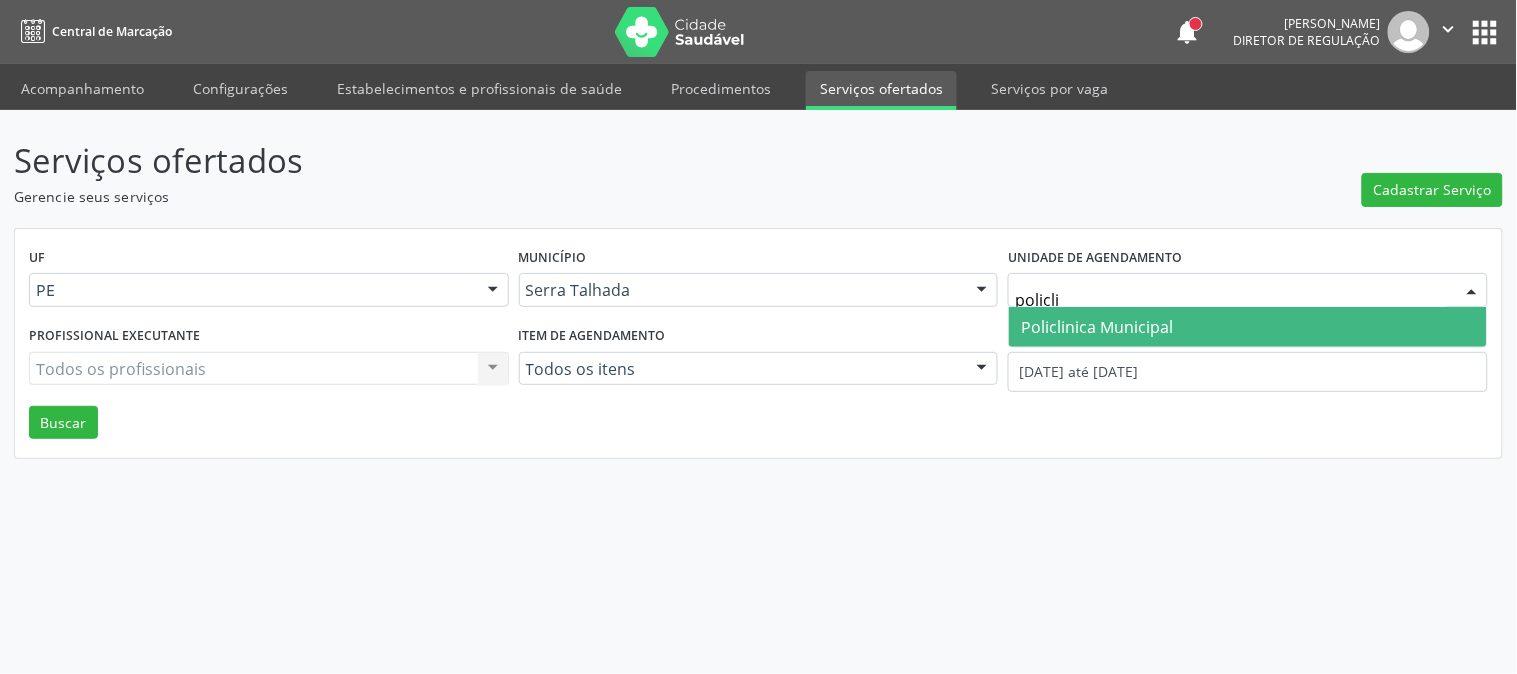 type on "policlin" 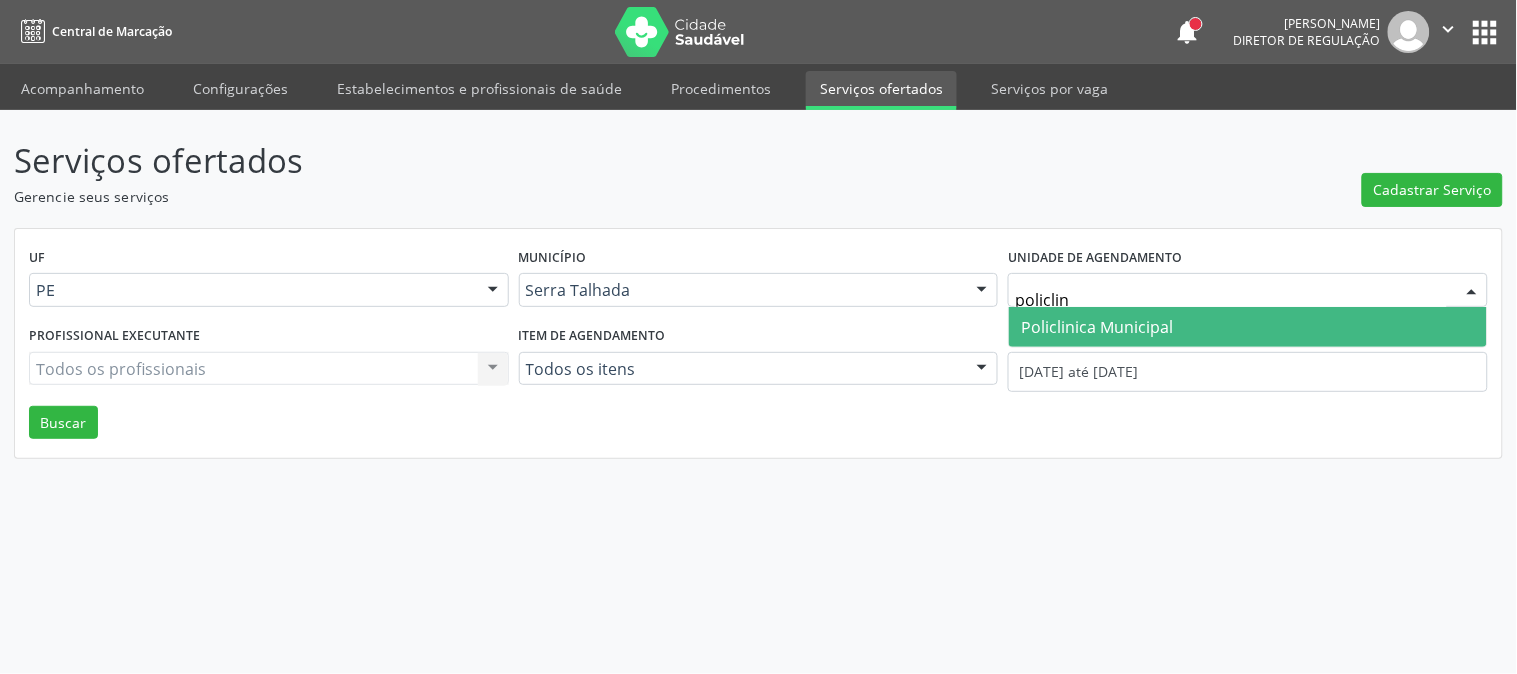 click on "Policlinica Municipal" at bounding box center (1248, 327) 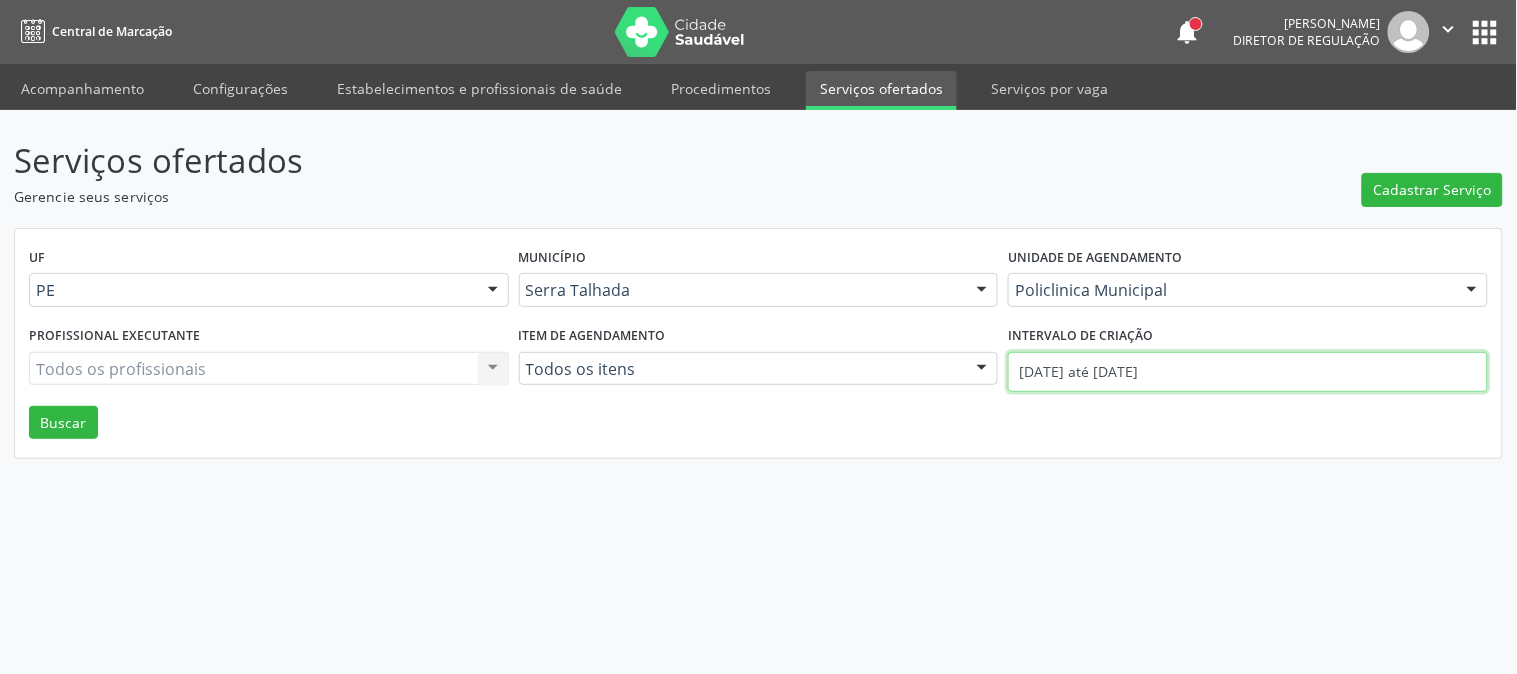 click on "[DATE] até [DATE]" at bounding box center [1248, 372] 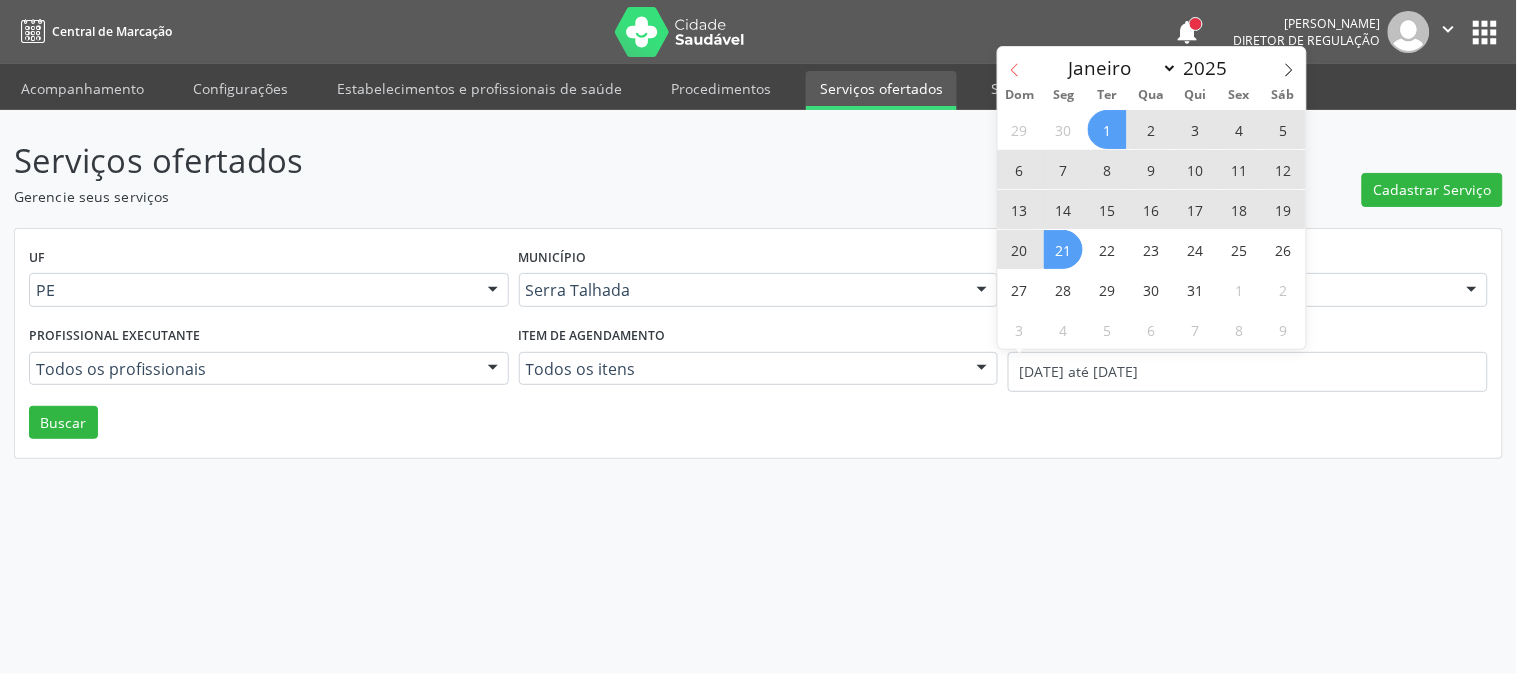 click at bounding box center [1015, 64] 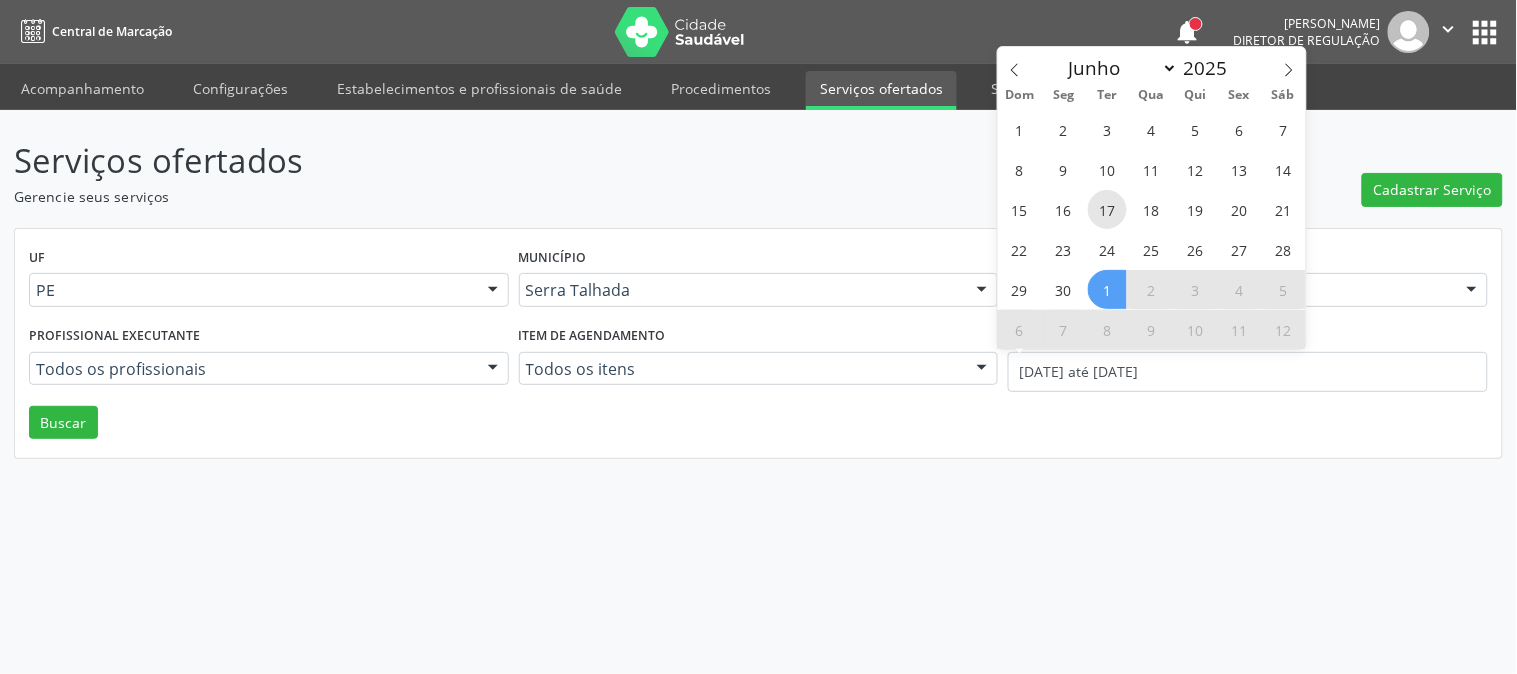 click on "17" at bounding box center (1107, 209) 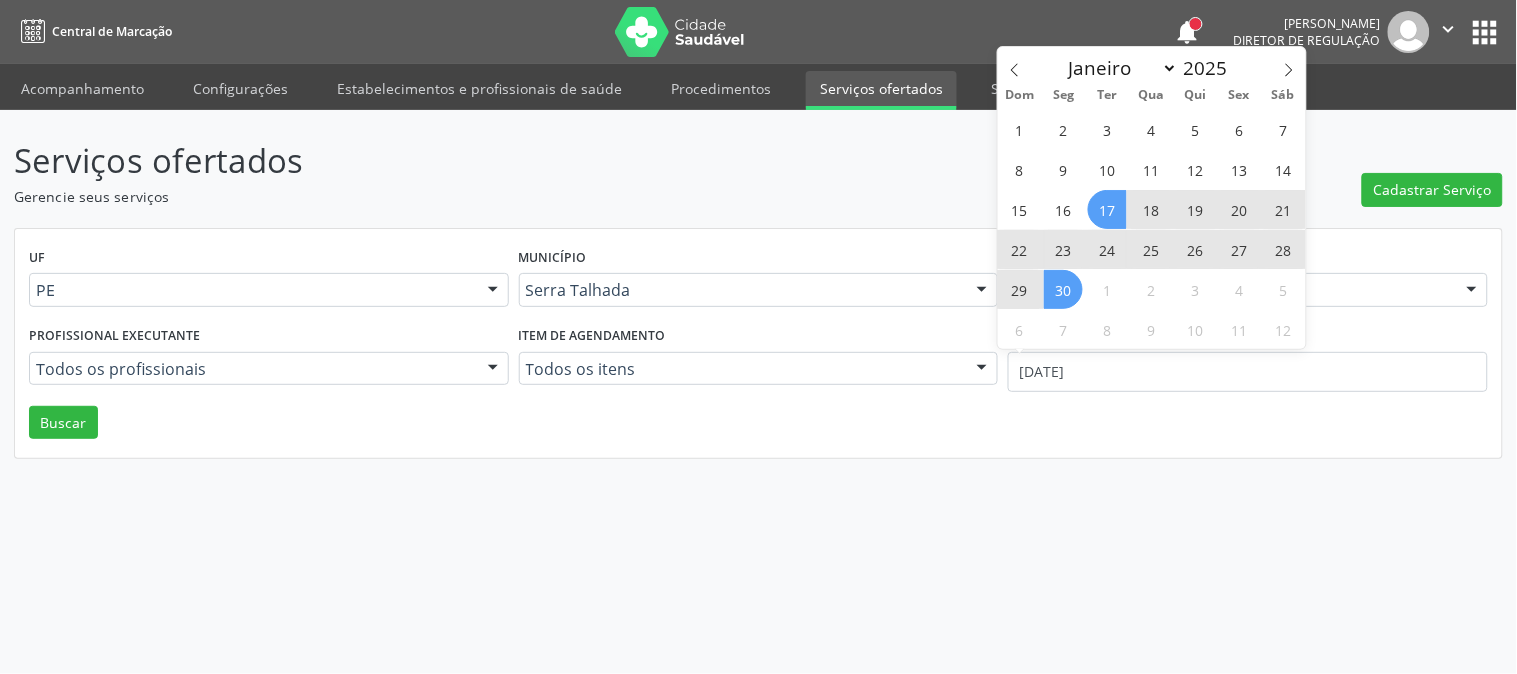 click on "30" at bounding box center [1063, 289] 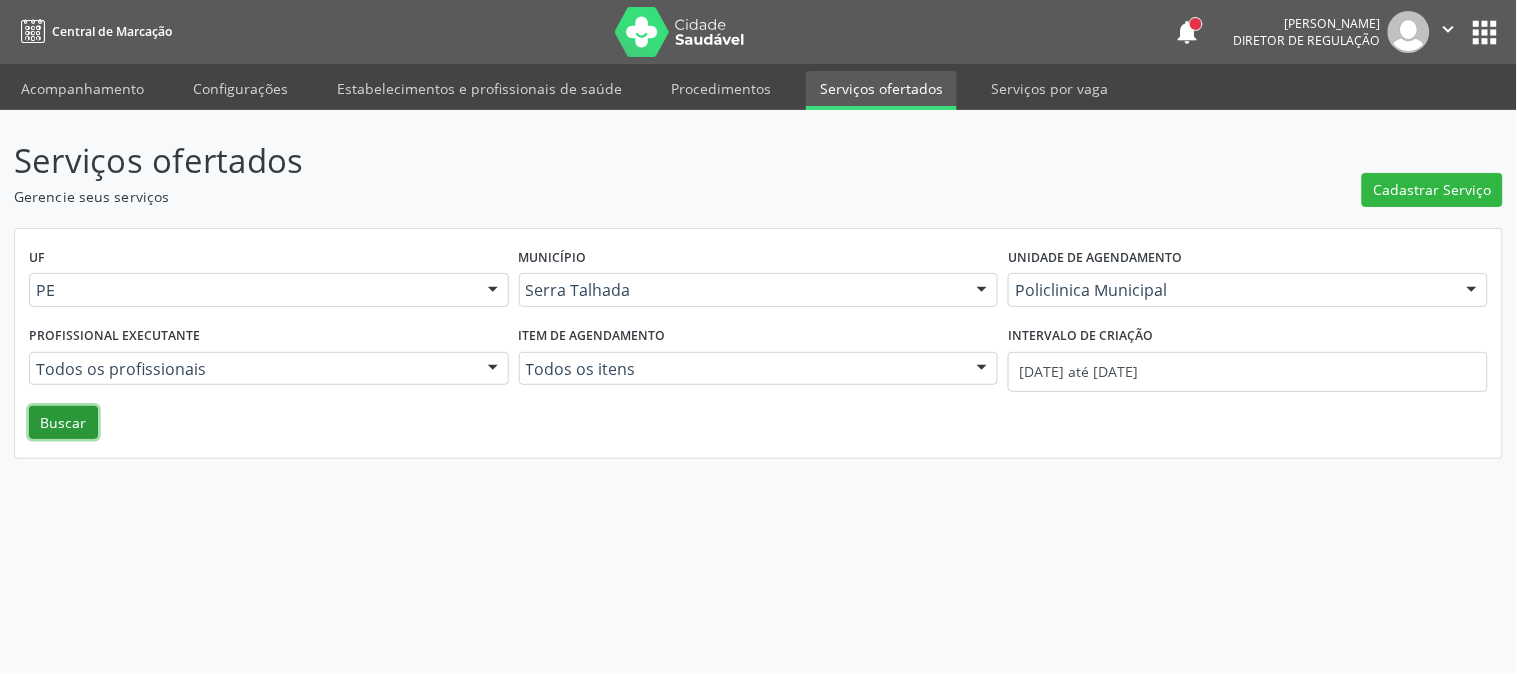 click on "Buscar" at bounding box center [63, 423] 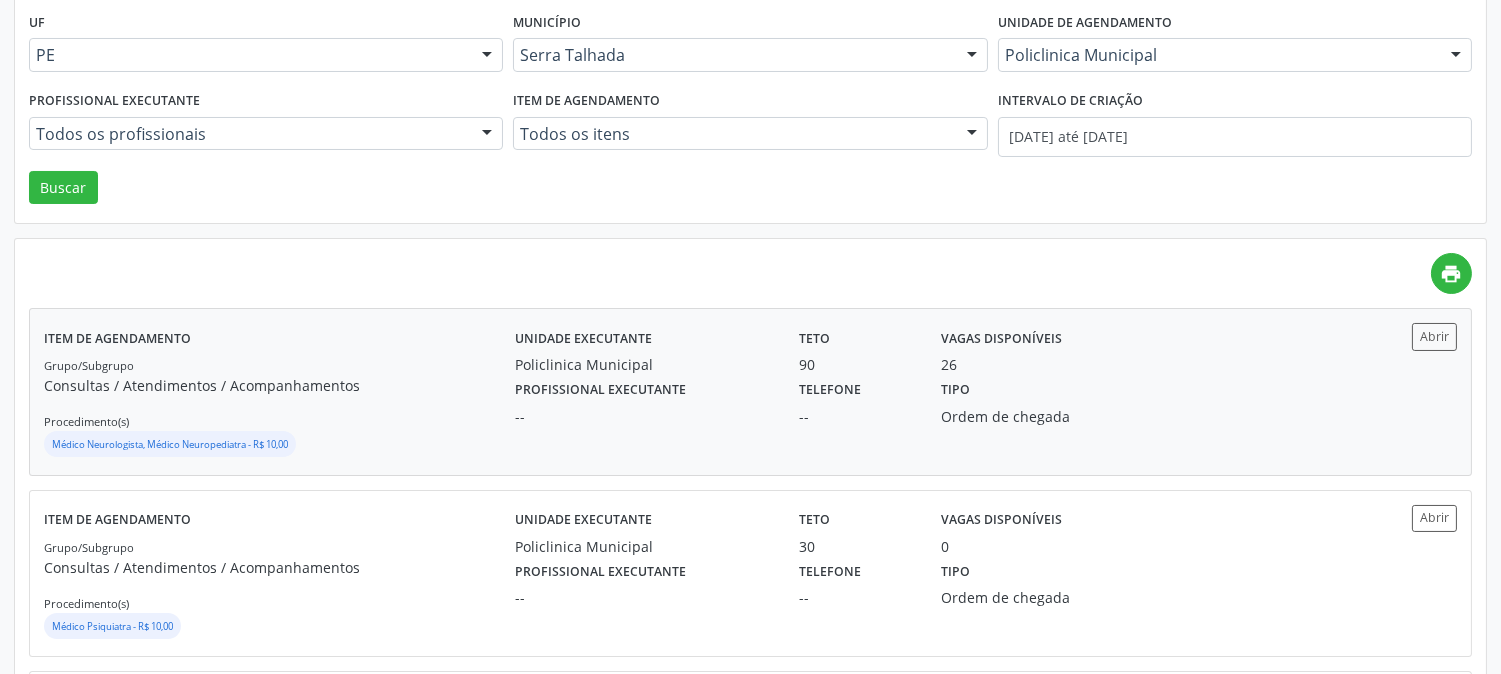 scroll, scrollTop: 1794, scrollLeft: 0, axis: vertical 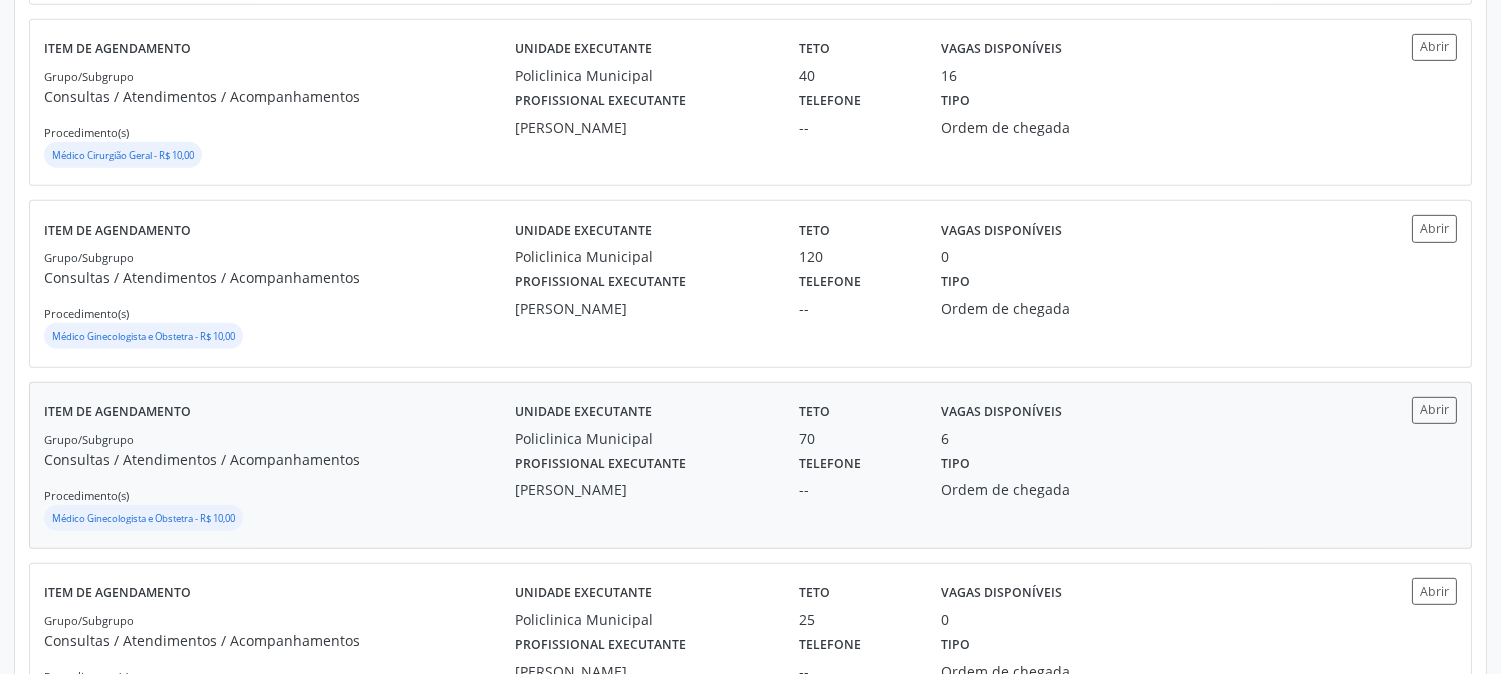 click on "Grupo/Subgrupo   Consultas / Atendimentos / Acompanhamentos   Procedimento(s)     Médico Ginecologista e Obstetra - R$ 10,00" at bounding box center (279, 481) 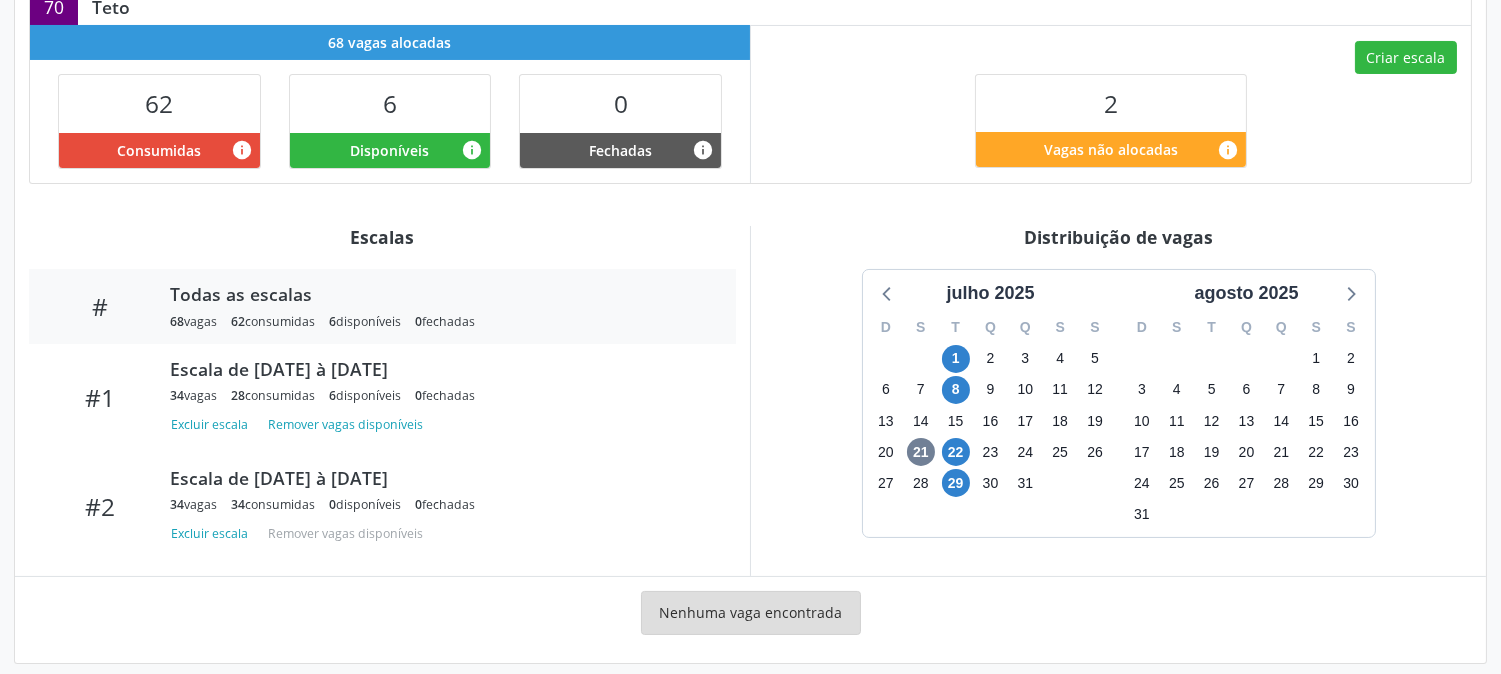 scroll, scrollTop: 483, scrollLeft: 0, axis: vertical 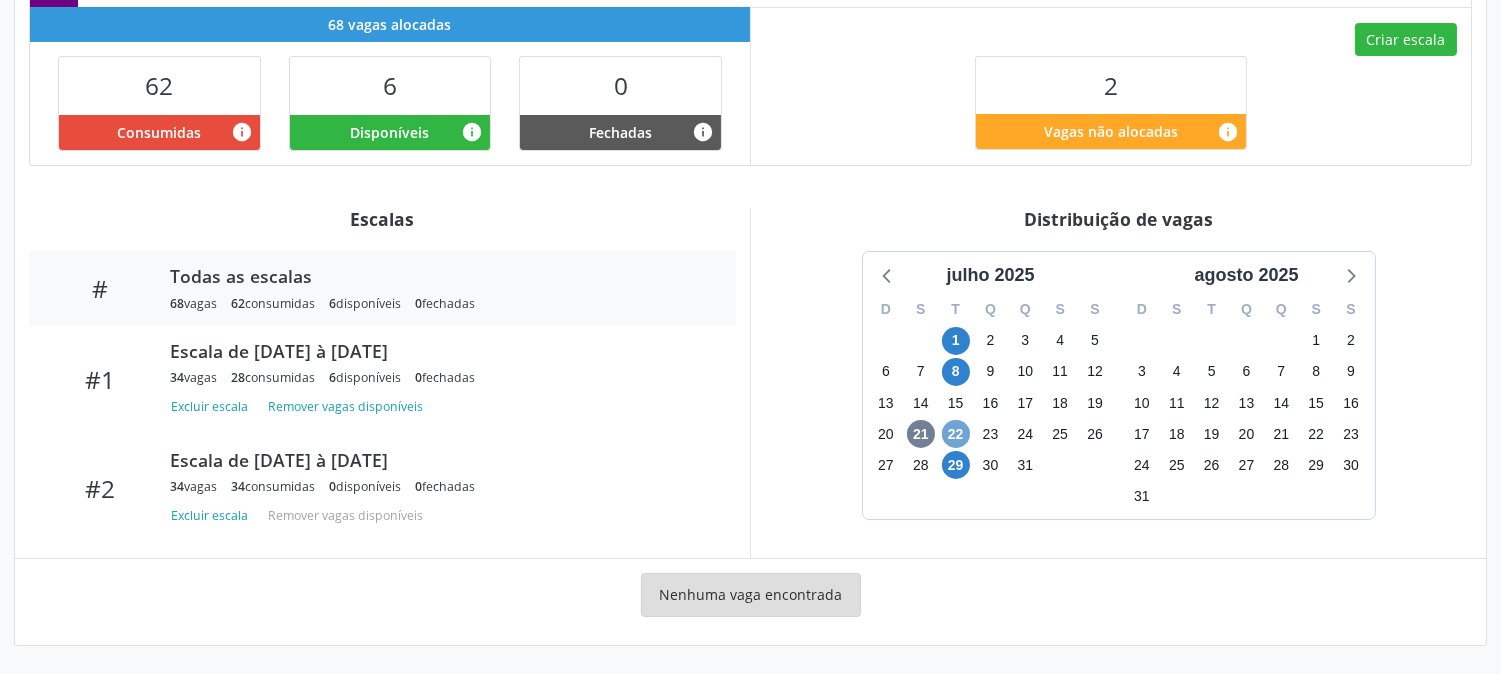 click on "22" at bounding box center [956, 434] 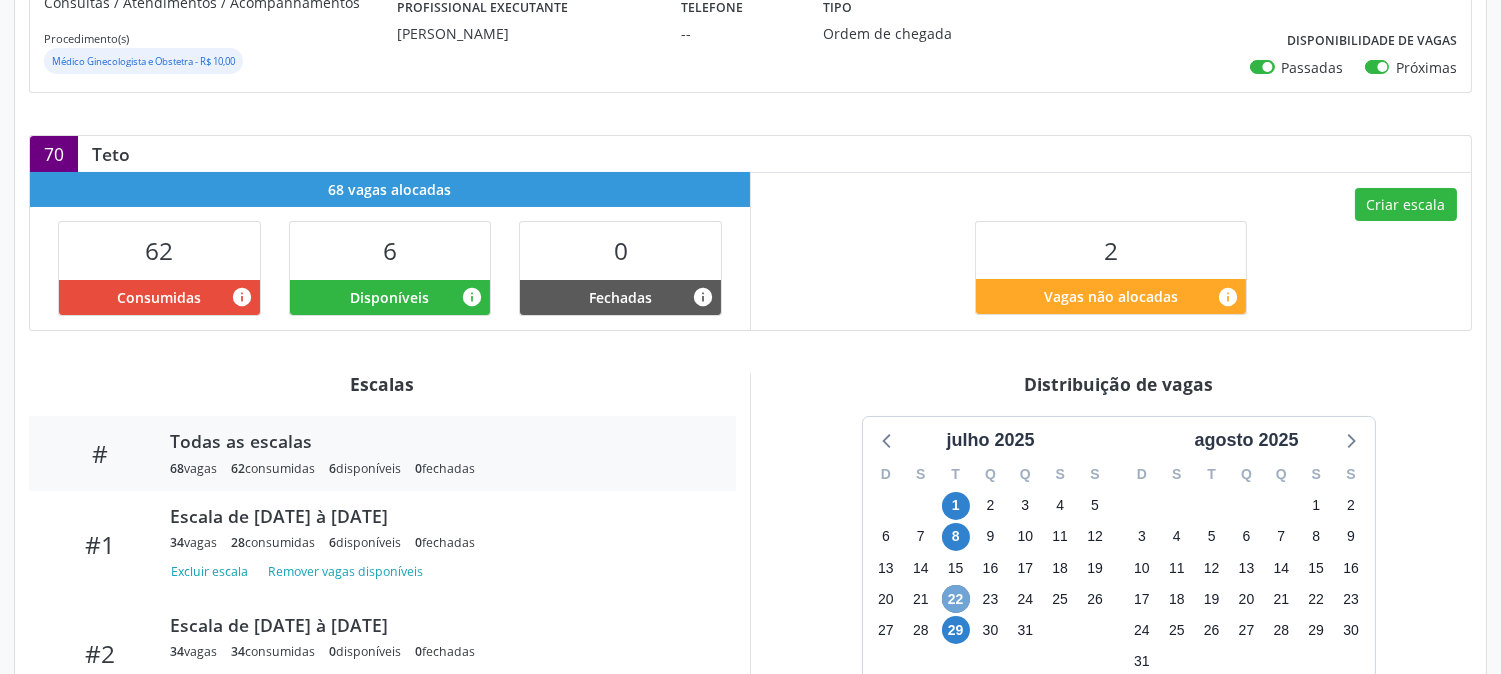 scroll, scrollTop: 147, scrollLeft: 0, axis: vertical 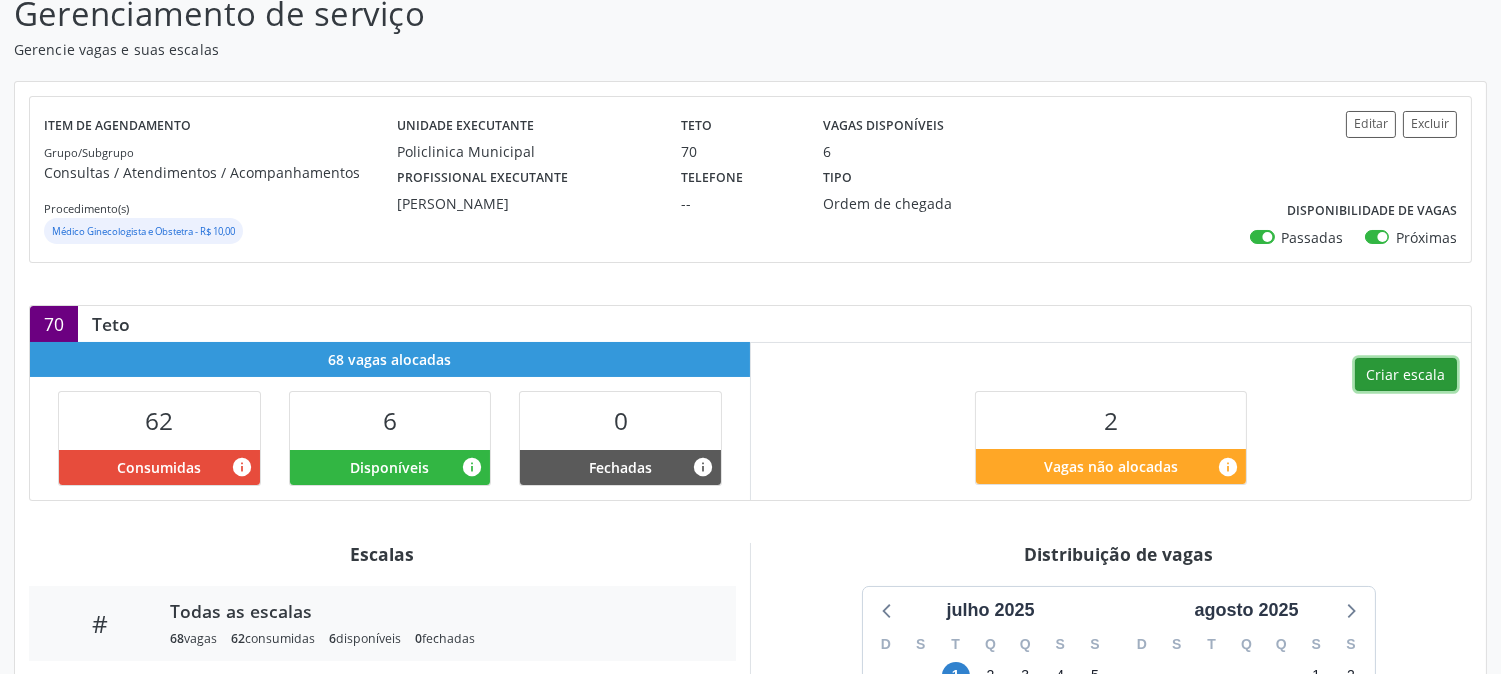 click on "Criar escala" at bounding box center (1406, 375) 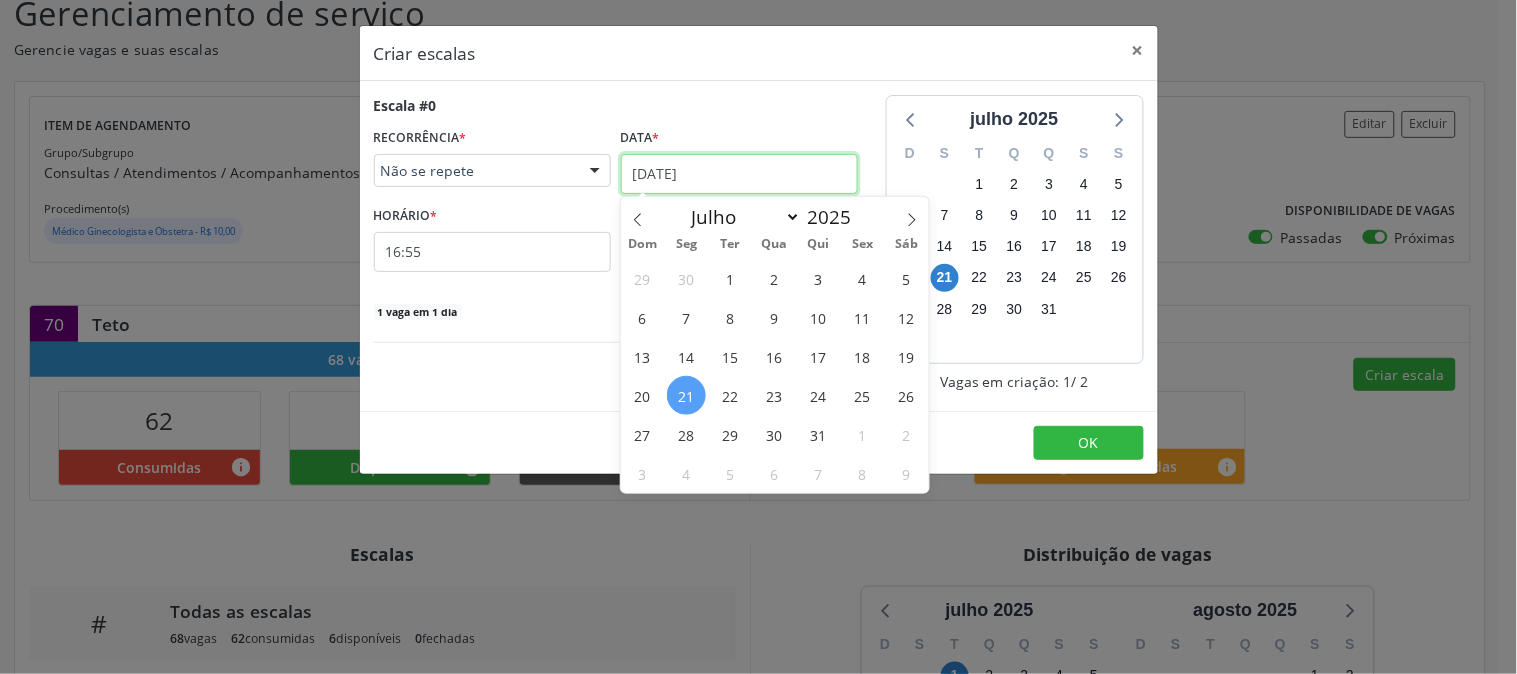click on "21/07/2025" at bounding box center (739, 174) 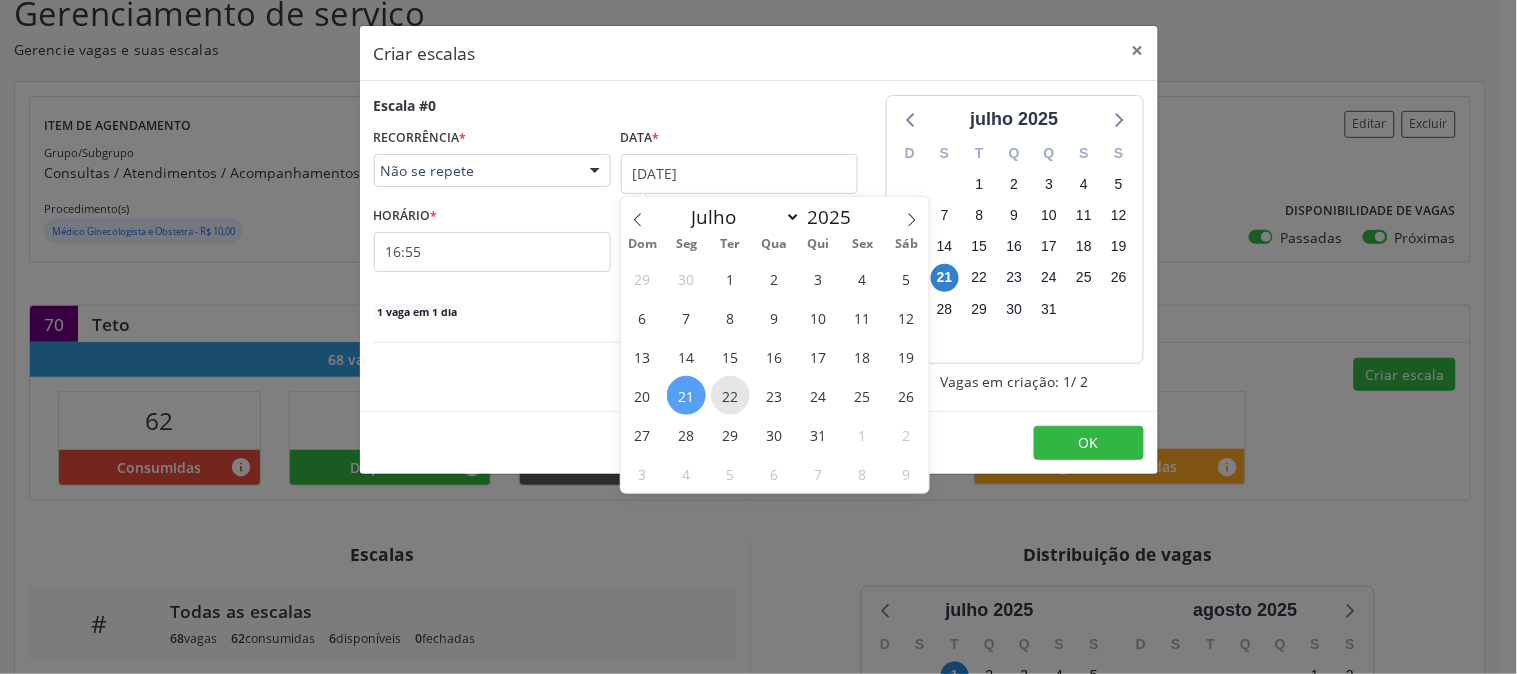 click on "22" at bounding box center [730, 395] 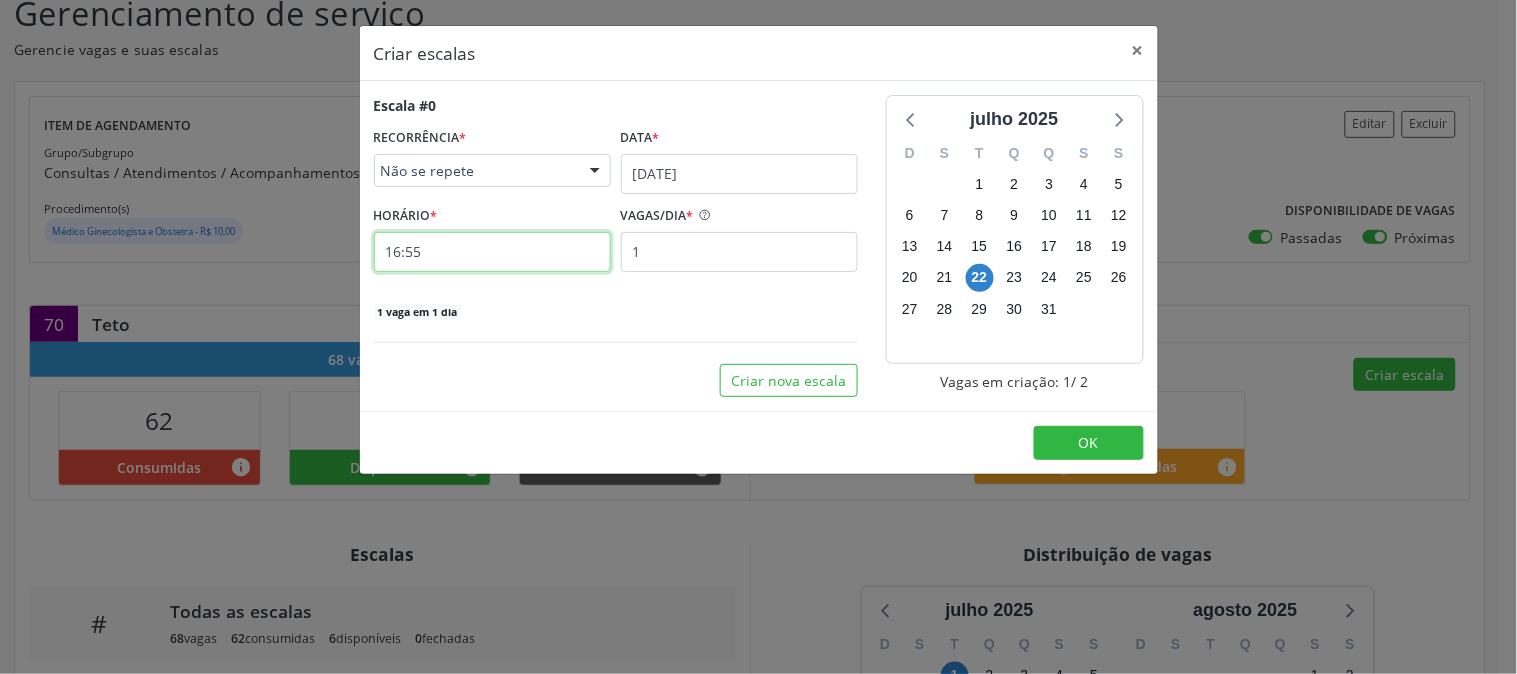 click on "16:55" at bounding box center [492, 252] 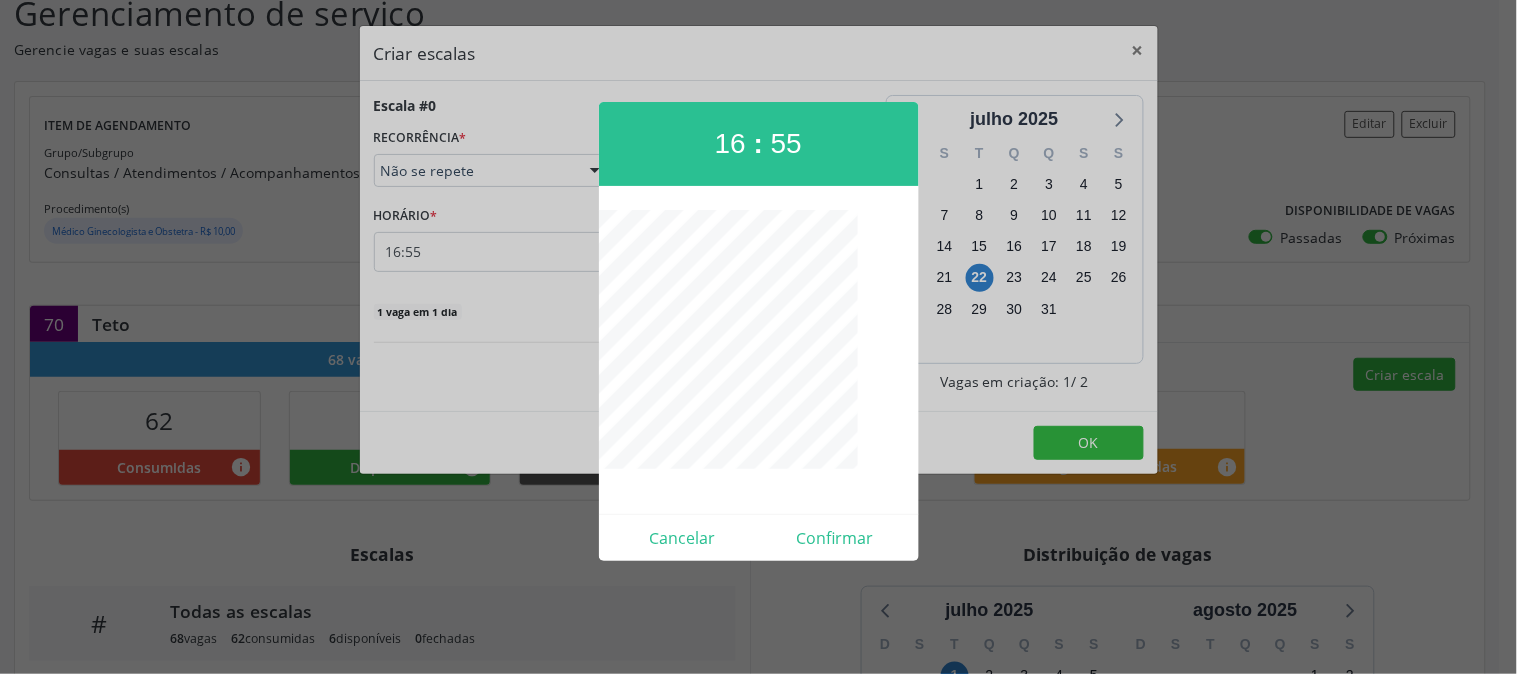 click at bounding box center [758, 337] 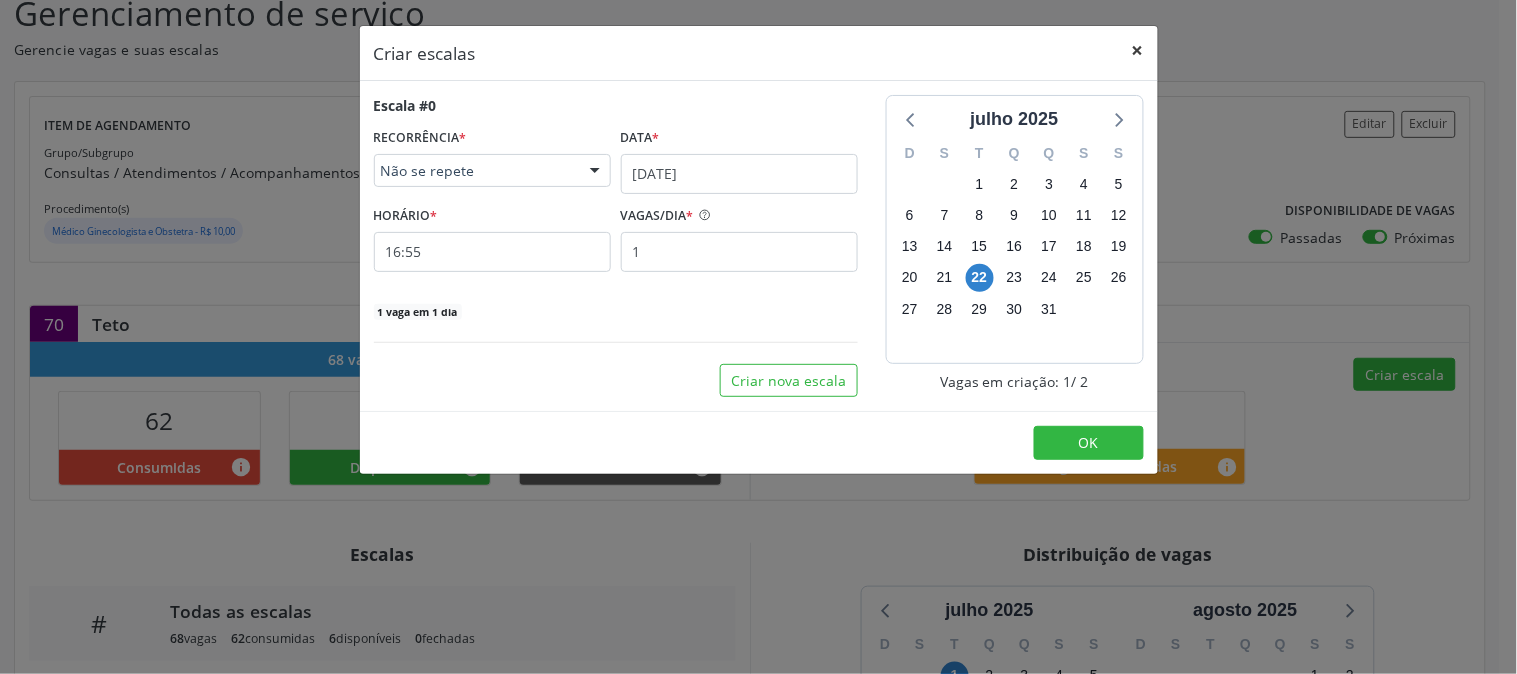 click on "×" at bounding box center (1138, 50) 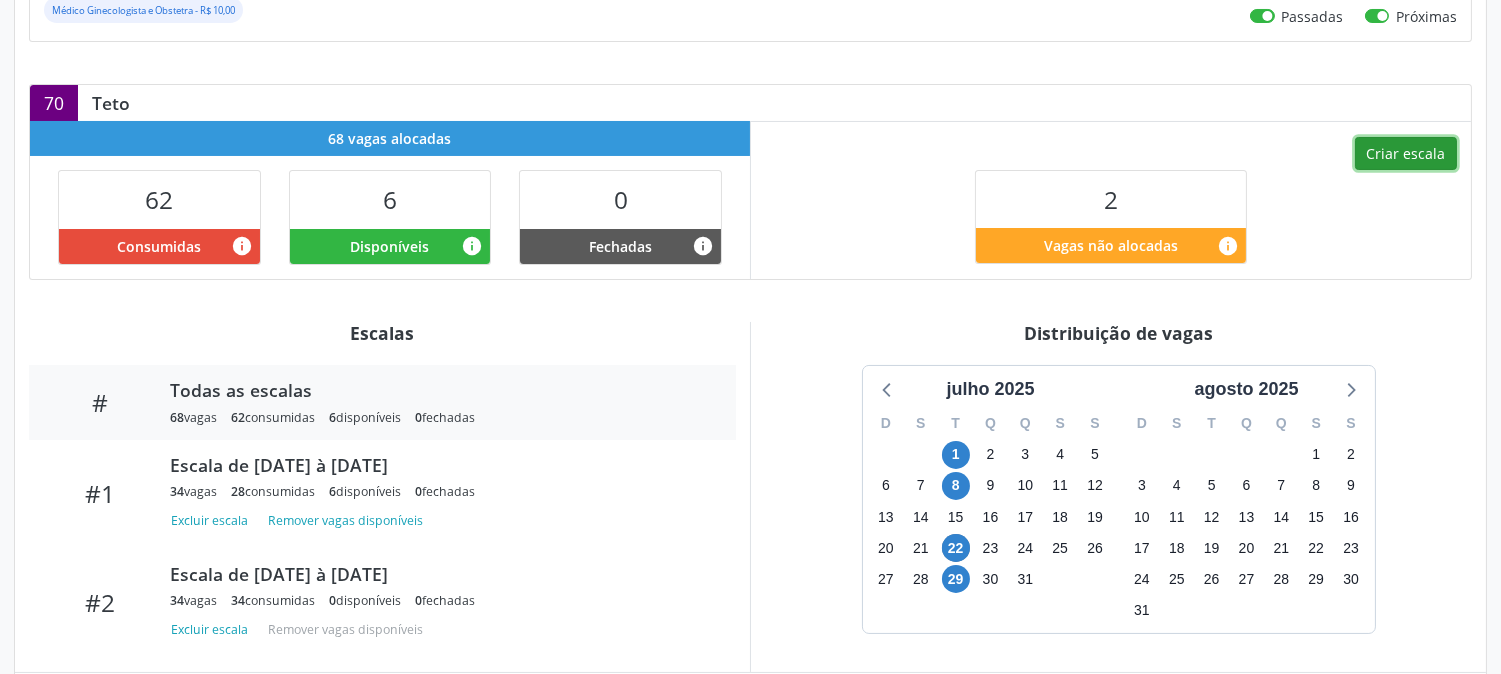 scroll, scrollTop: 370, scrollLeft: 0, axis: vertical 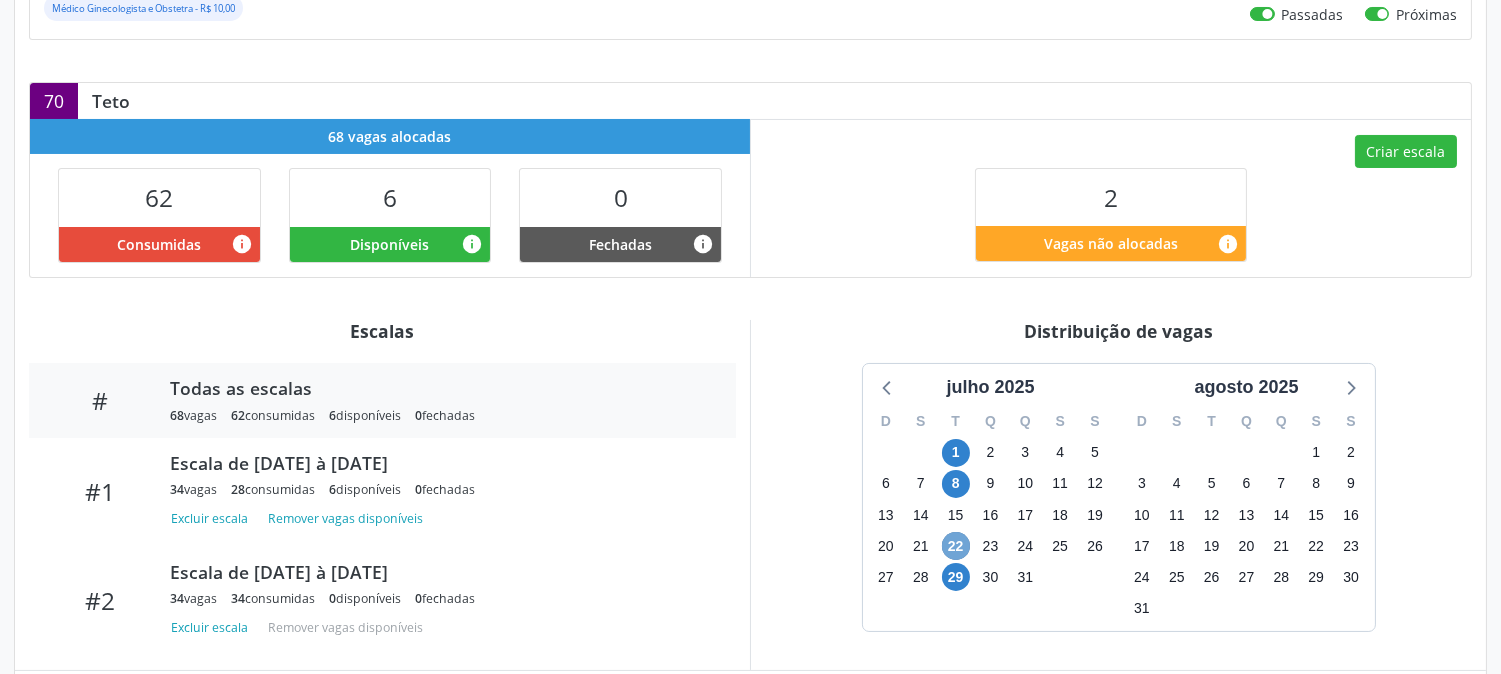 click on "22" at bounding box center (956, 546) 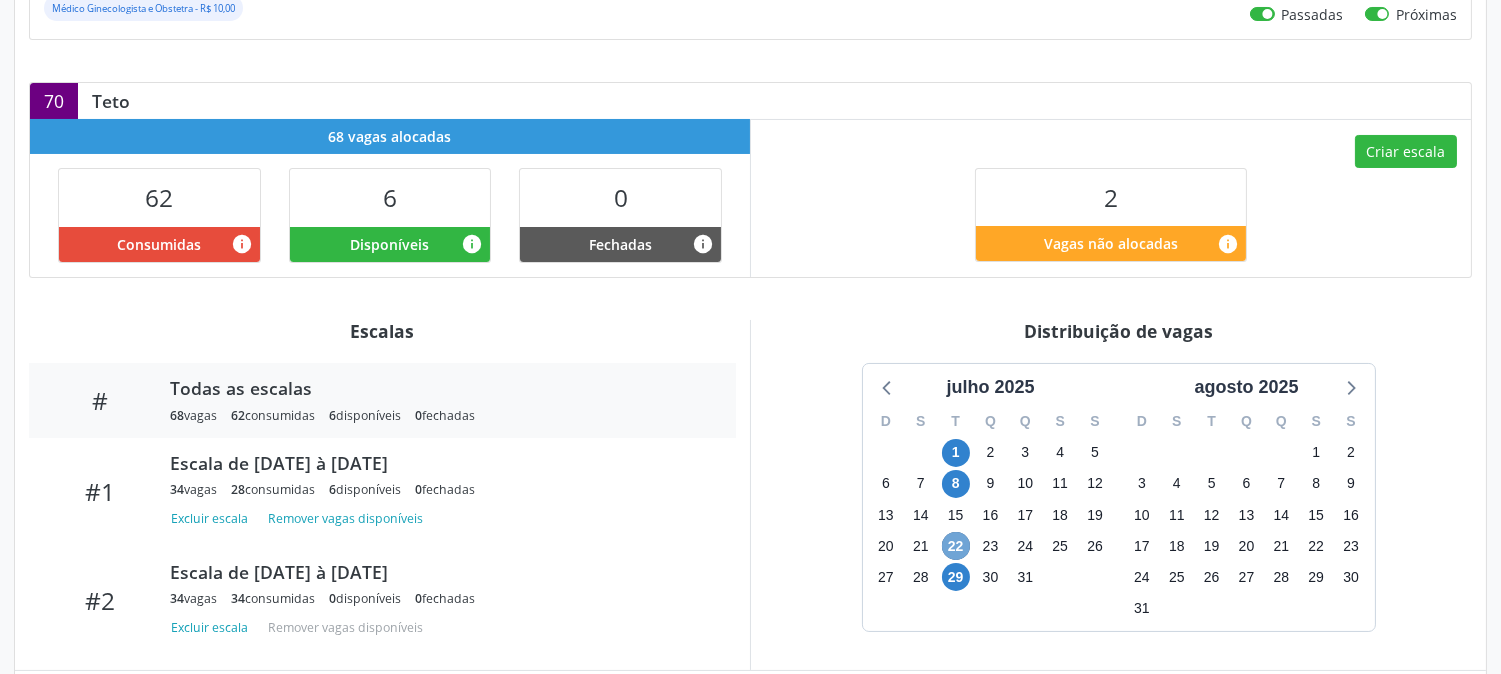 click on "22" at bounding box center [956, 546] 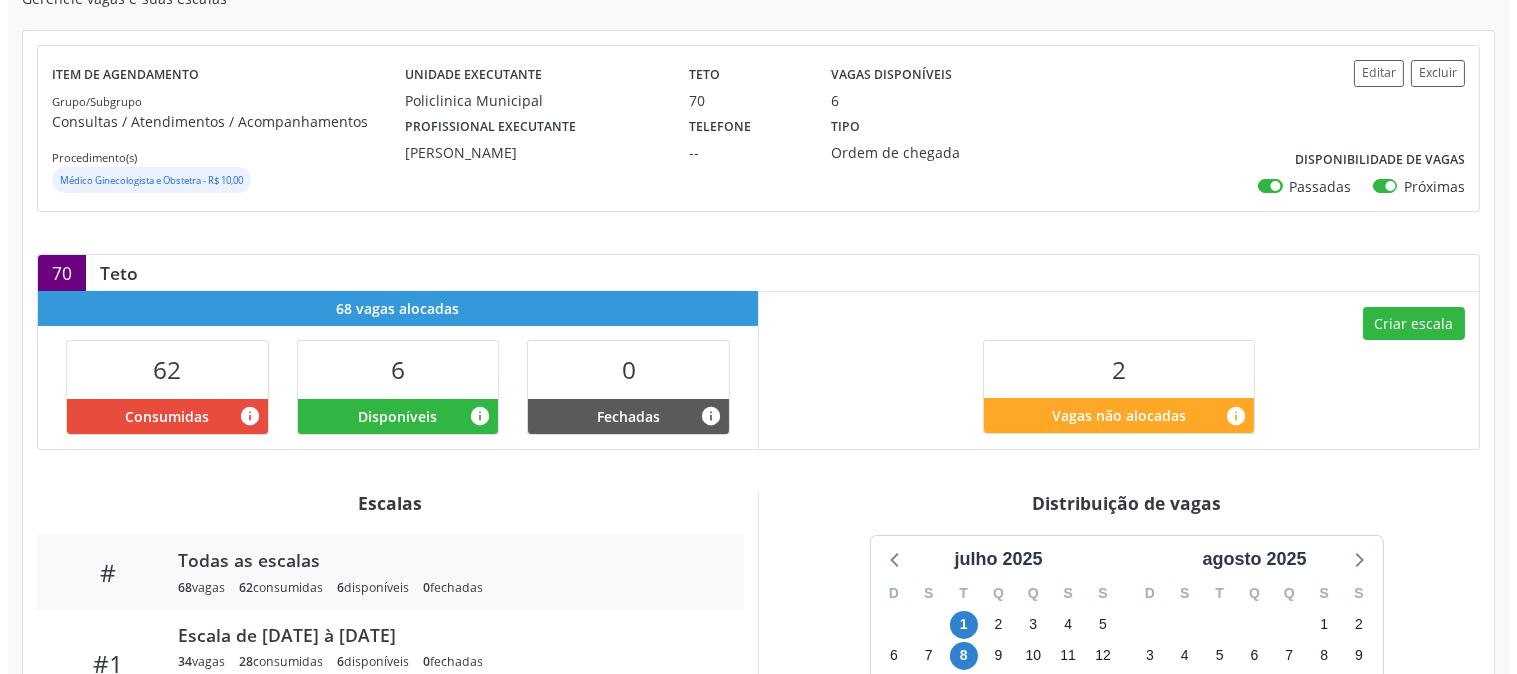 scroll, scrollTop: 222, scrollLeft: 0, axis: vertical 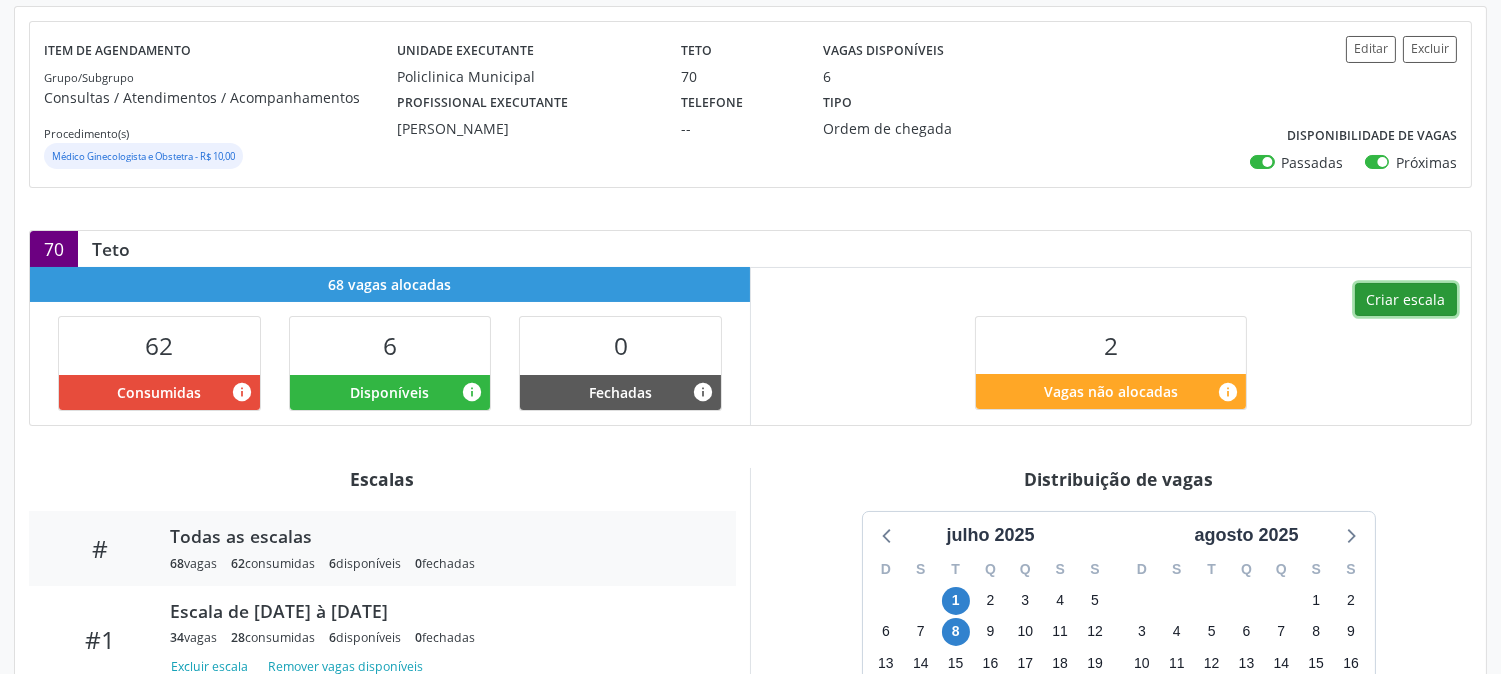 click on "Criar escala" at bounding box center [1406, 300] 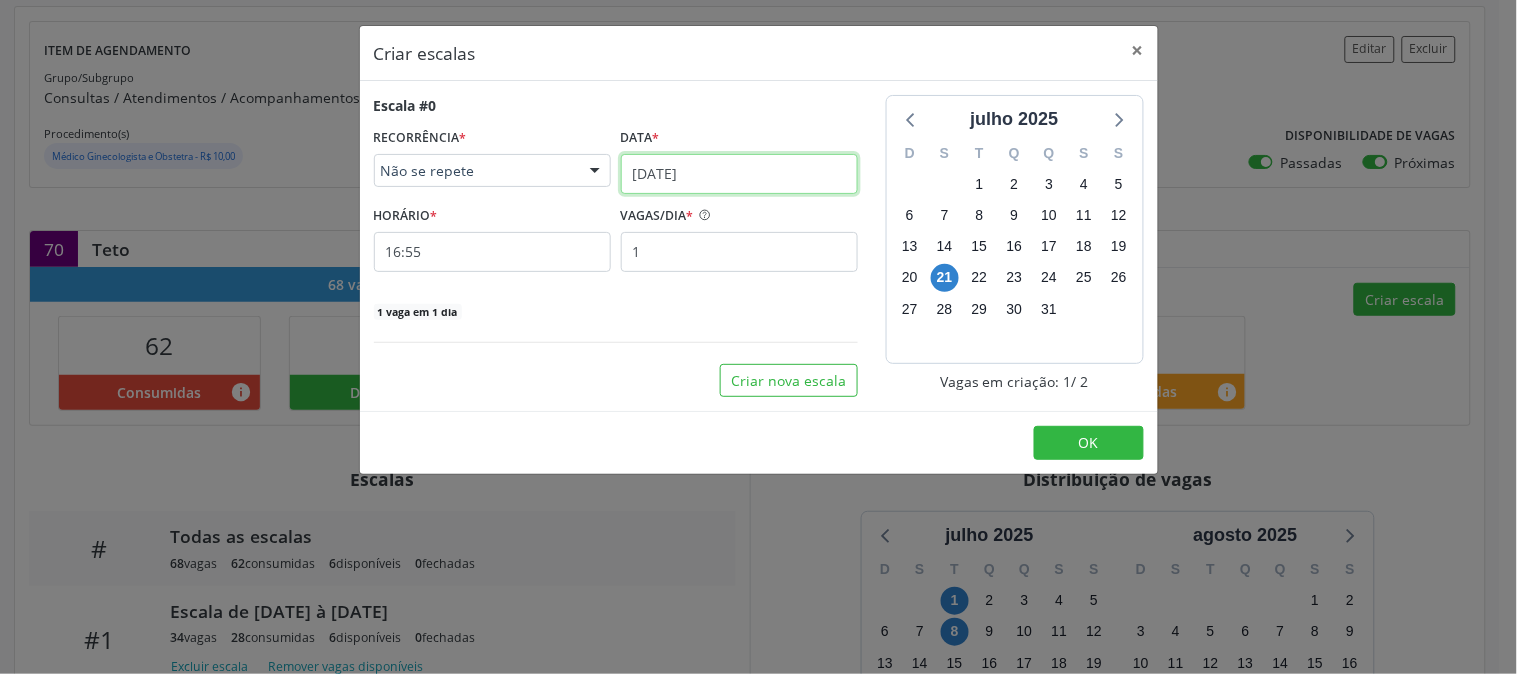 click on "Central de Marcação
notifications
Adão Alves de Medeiros
Diretor de regulação

Configurações
Sair
apps
Acompanhamento
Configurações
Estabelecimentos e profissionais de saúde
Procedimentos
Serviços ofertados
Serviços por vaga
Gerenciamento de serviço
Gerenciamento de serviço
Gerencie vagas e suas escalas
Item de agendamento
Grupo/Subgrupo   Consultas / Atendimentos / Acompanhamentos   Procedimento(s)     Médico Ginecologista e Obstetra - R$ 10,00
Unidade executante
Policlinica Municipal
Teto
70
Vagas disponíveis
6
Profissional executante
Joao Vitor Torres de Lima
Telefone
--
Tipo" at bounding box center [758, 115] 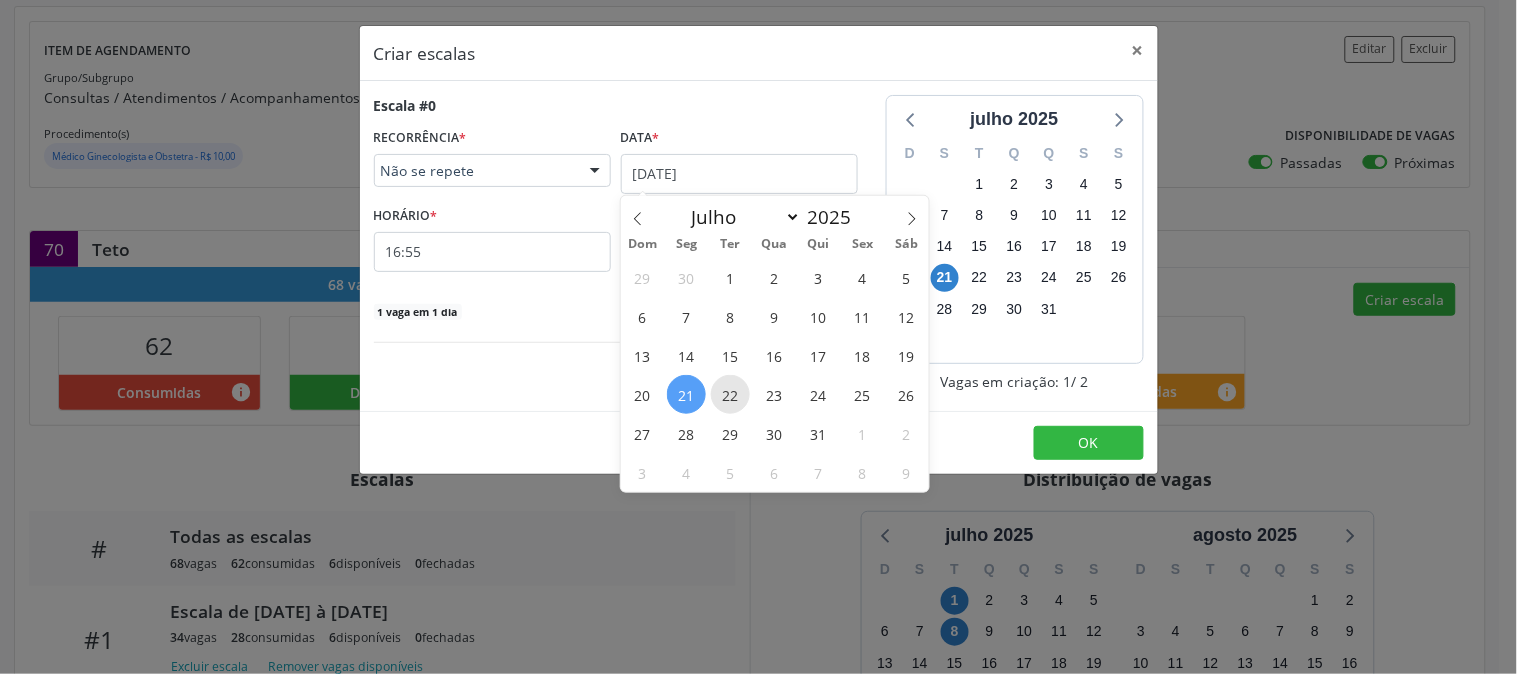 click on "22" at bounding box center (730, 394) 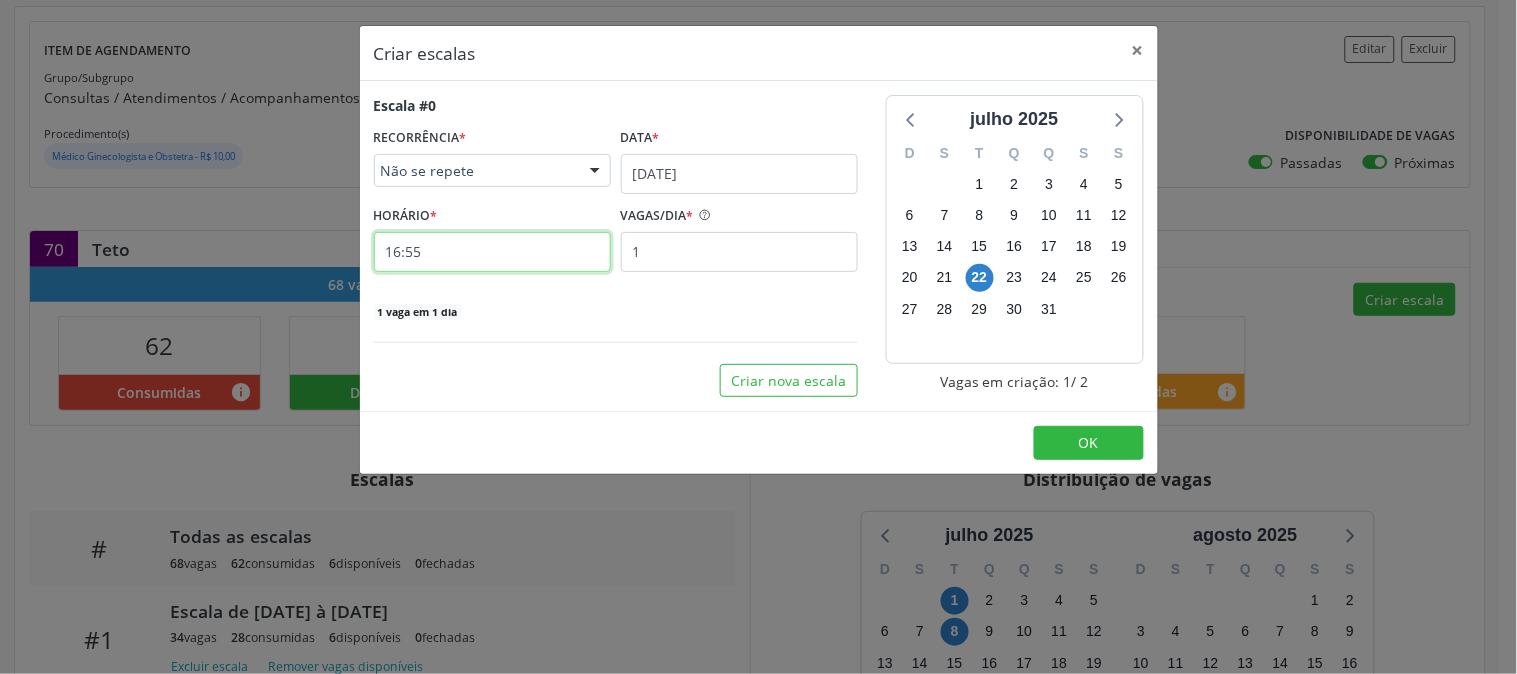 click on "16:55" at bounding box center (492, 252) 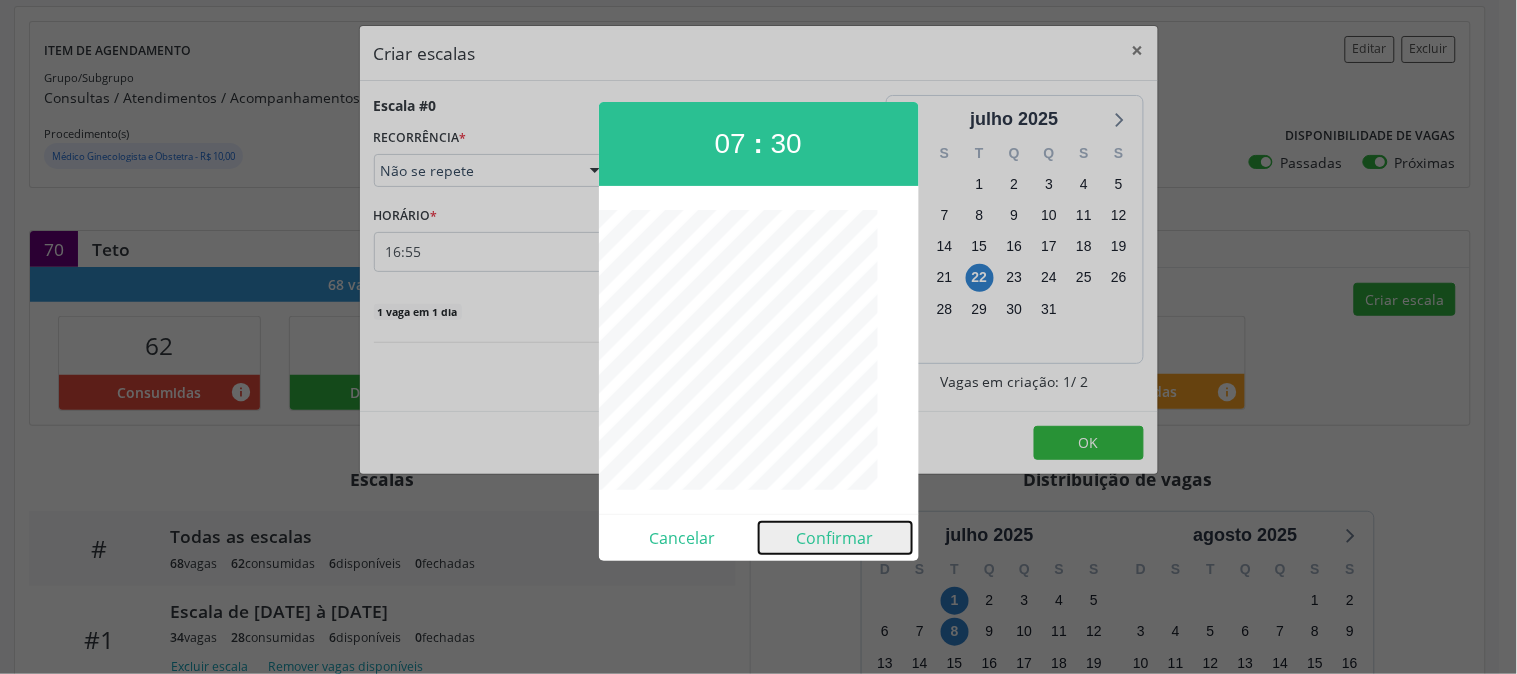 click on "Confirmar" at bounding box center (835, 538) 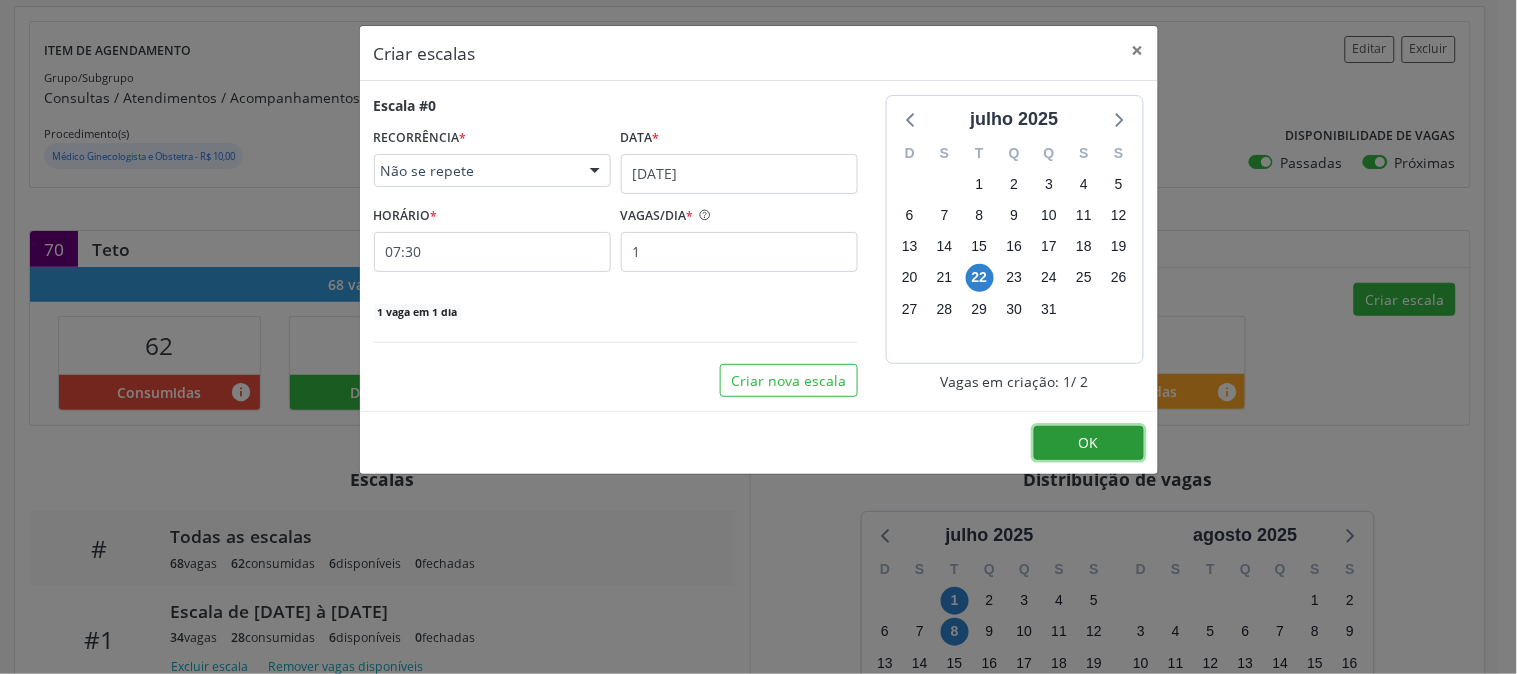 click on "OK" at bounding box center [1089, 443] 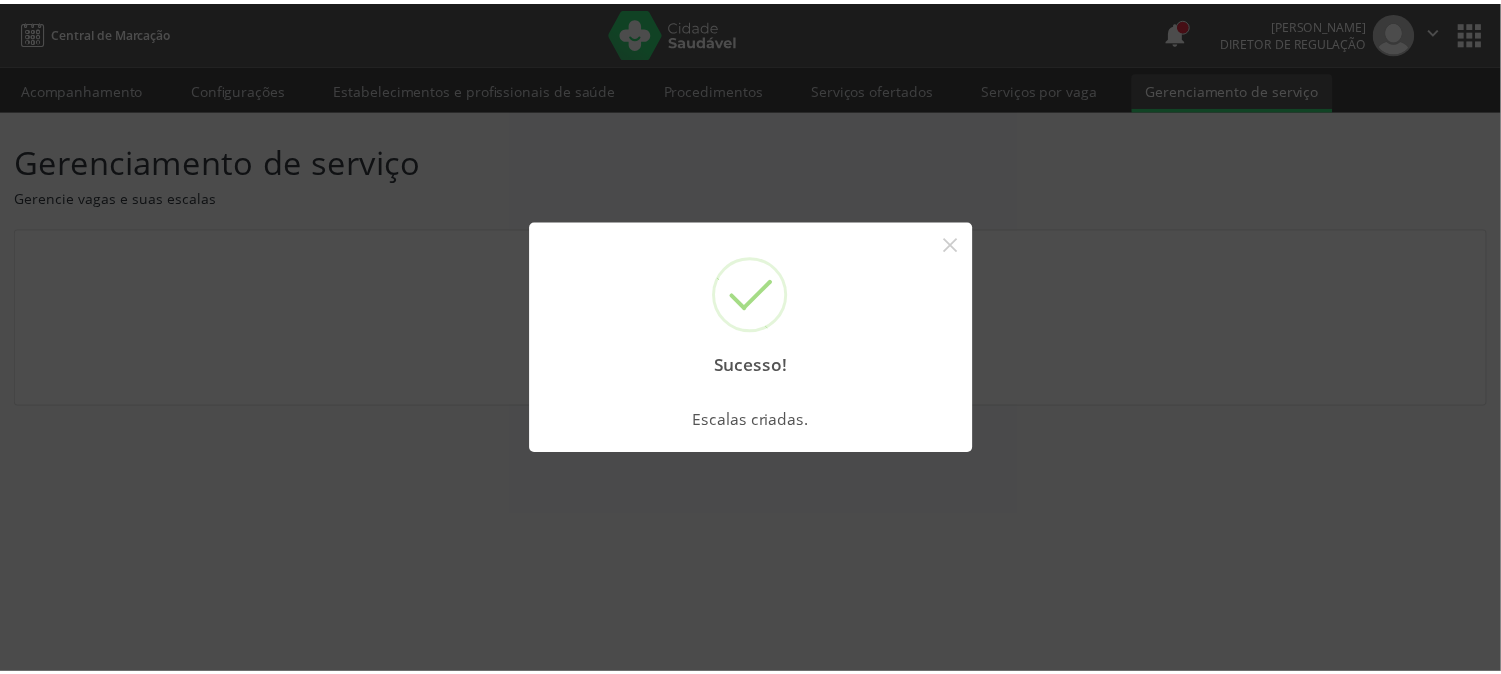 scroll, scrollTop: 0, scrollLeft: 0, axis: both 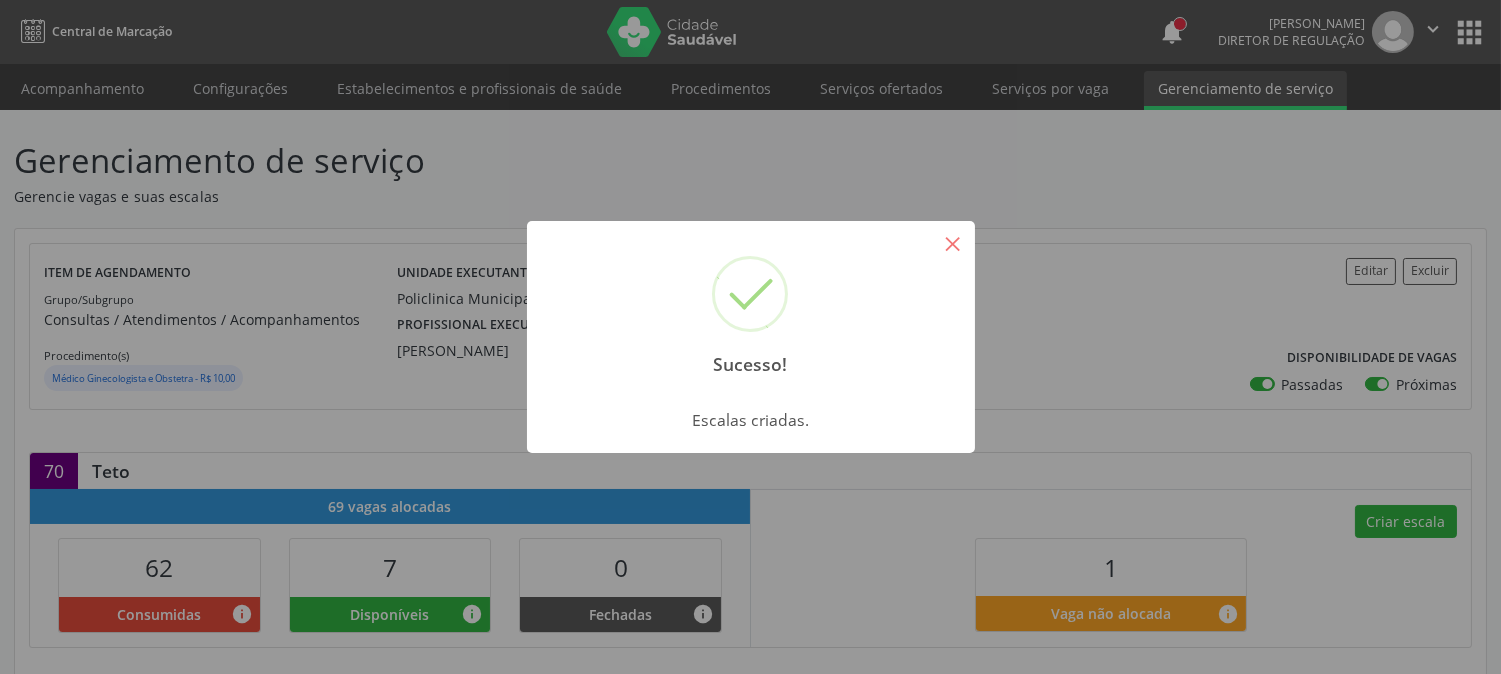 click on "×" at bounding box center (953, 243) 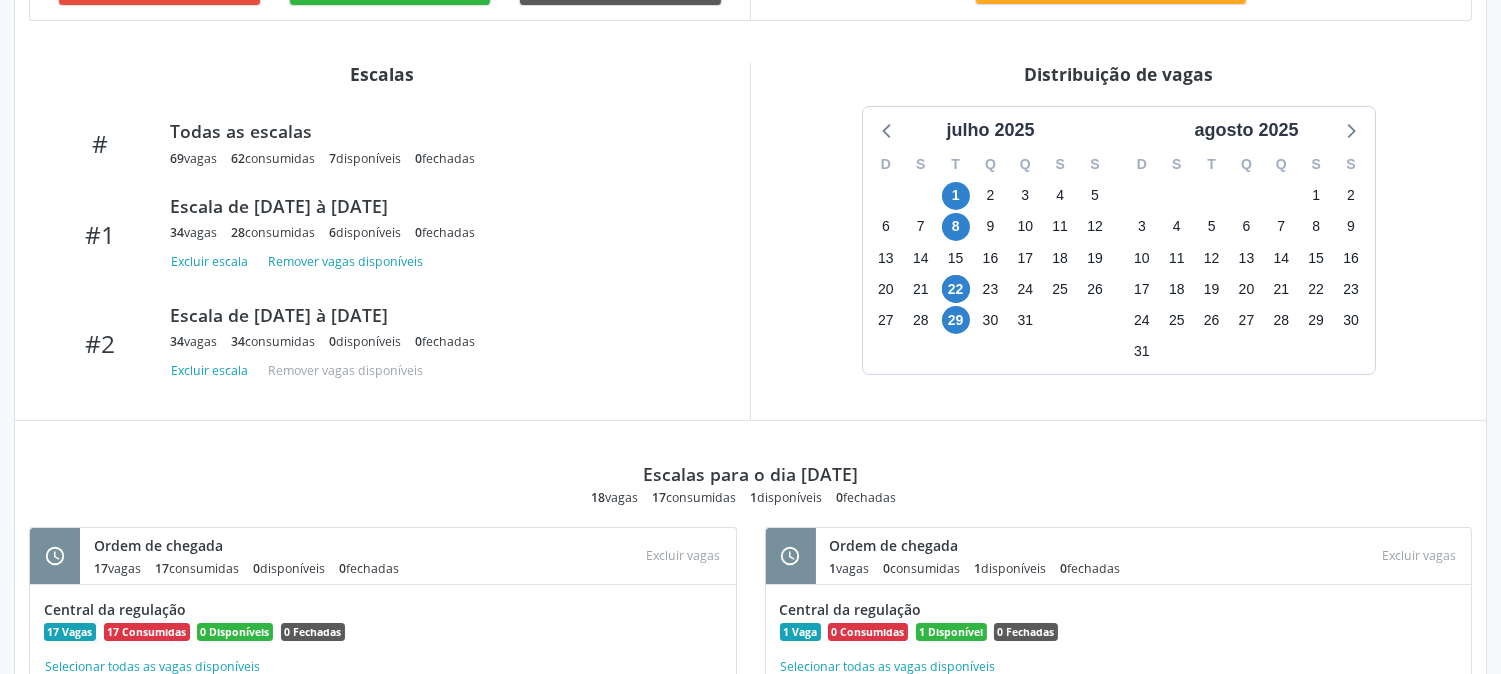scroll, scrollTop: 666, scrollLeft: 0, axis: vertical 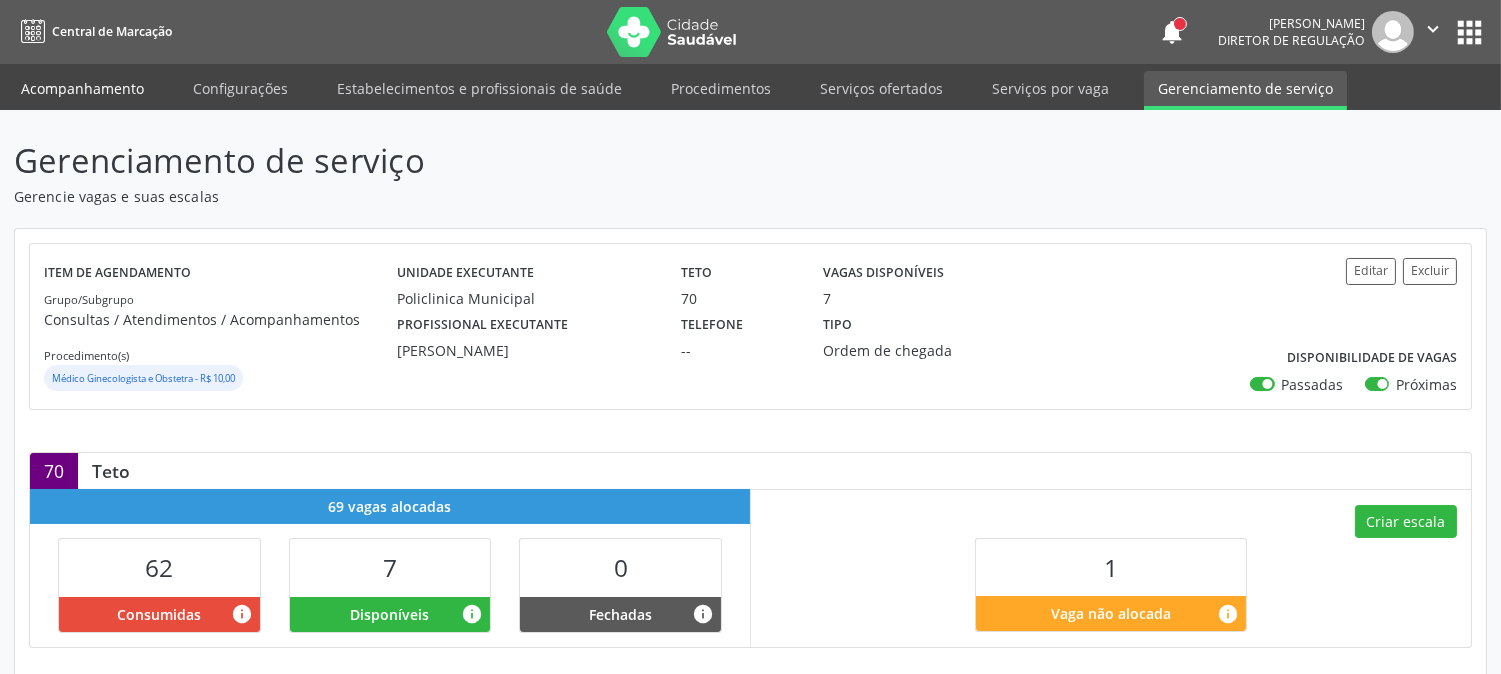 click on "Acompanhamento" at bounding box center [82, 88] 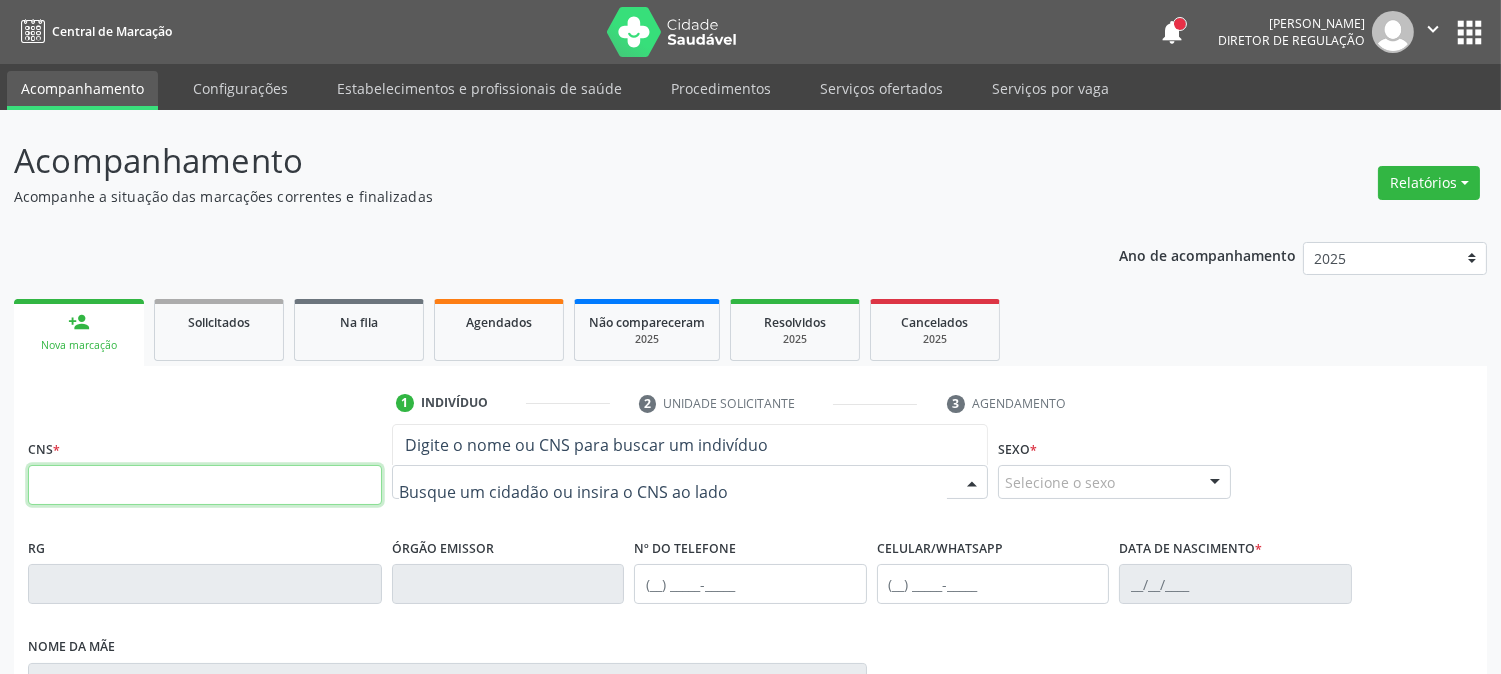 click at bounding box center [205, 485] 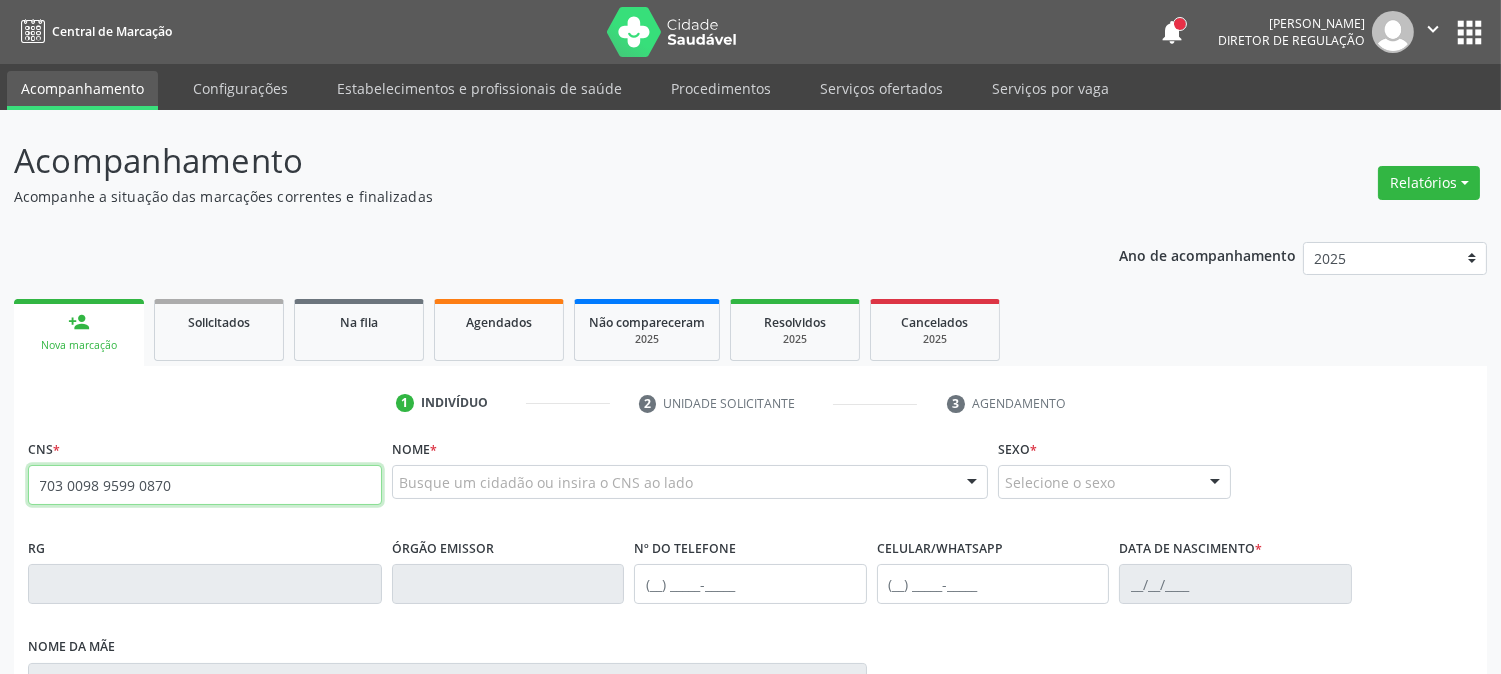 type on "703 0098 9599 0870" 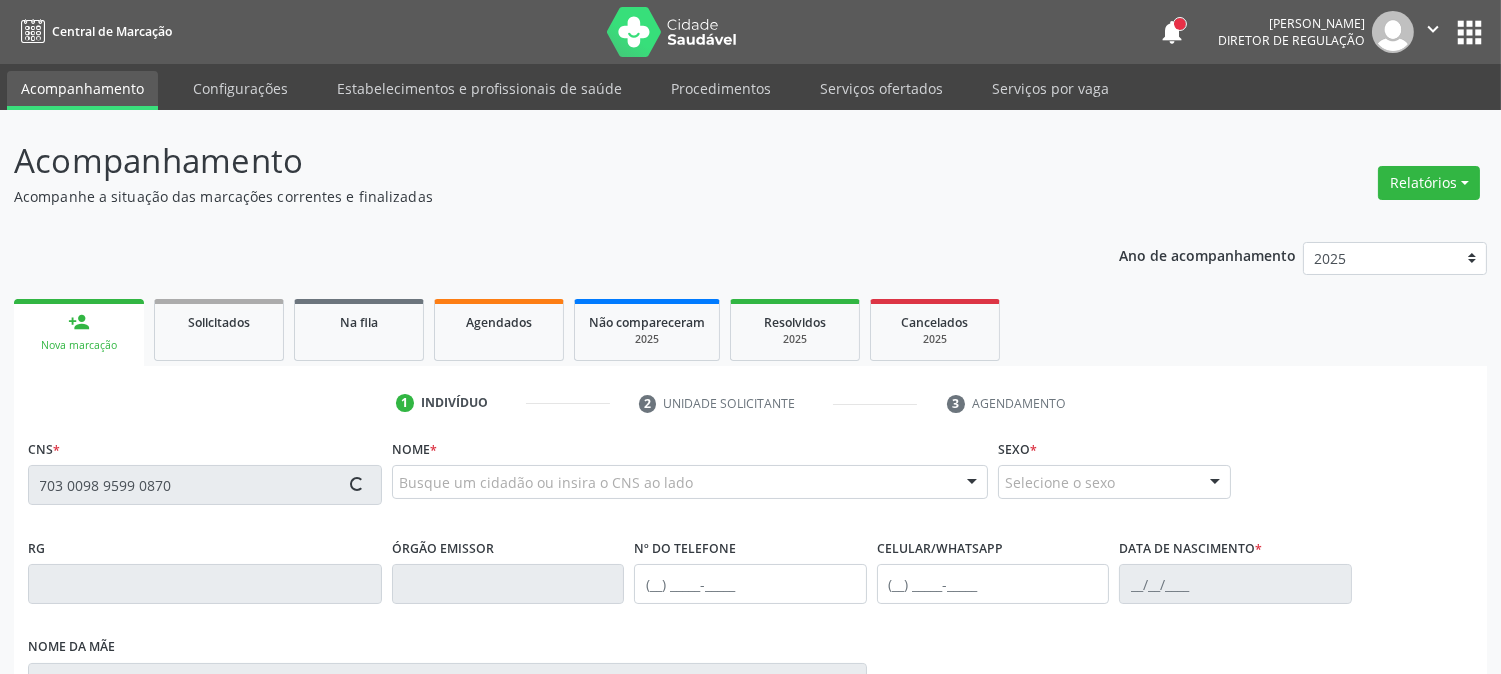 type 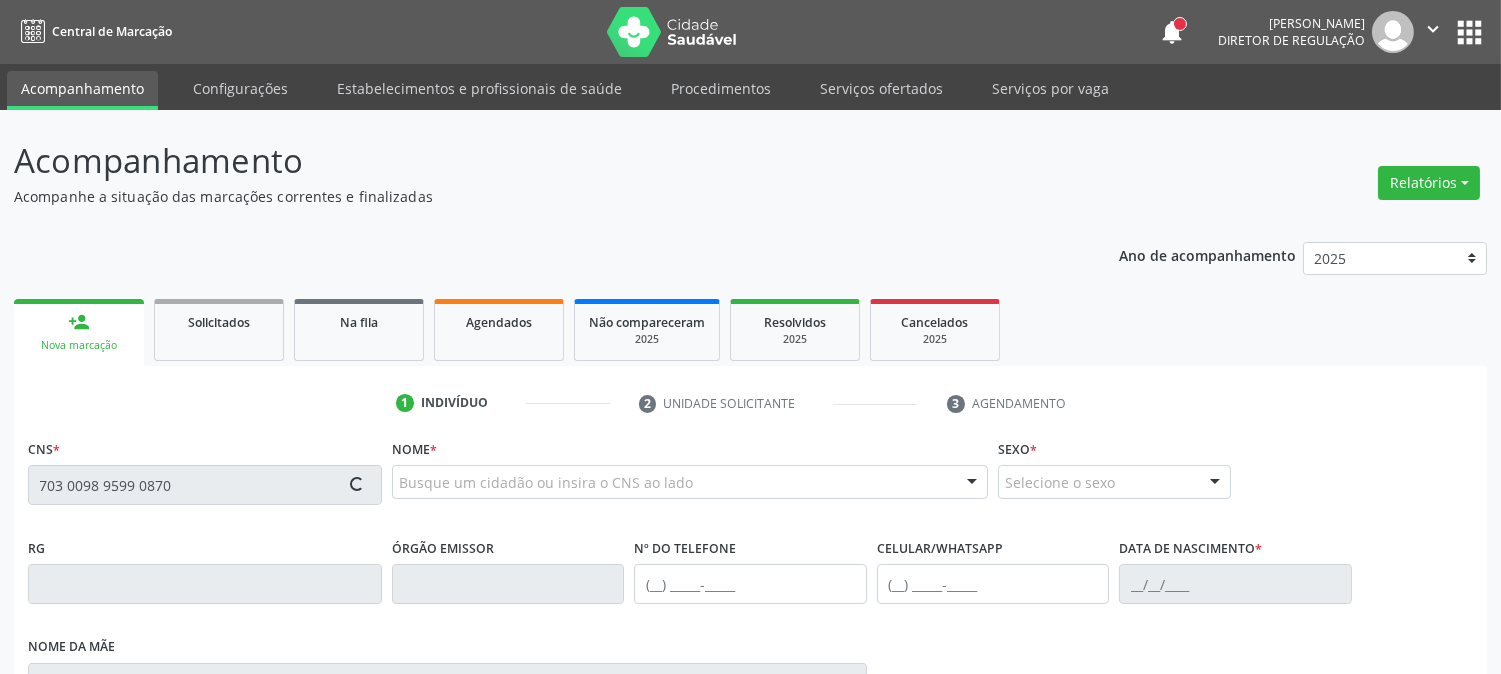 type 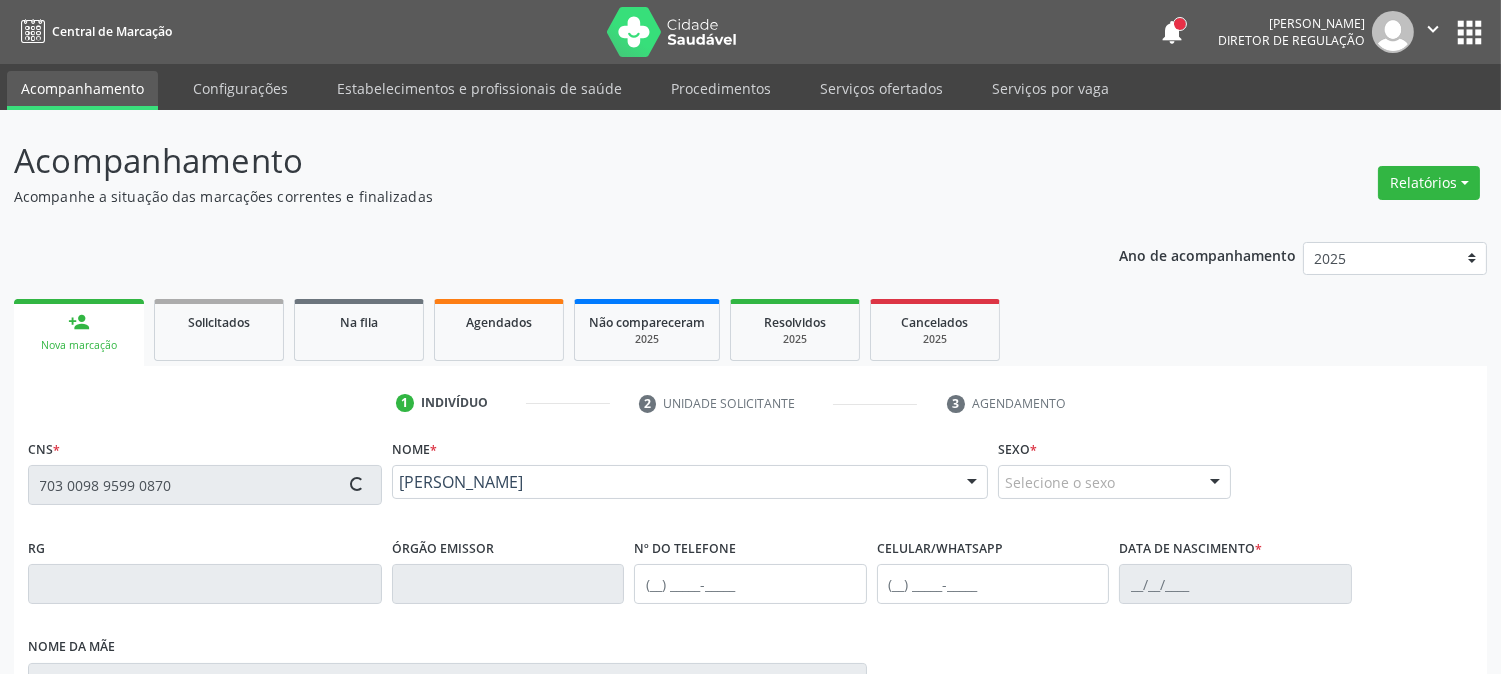type on "(87) 98168-0105" 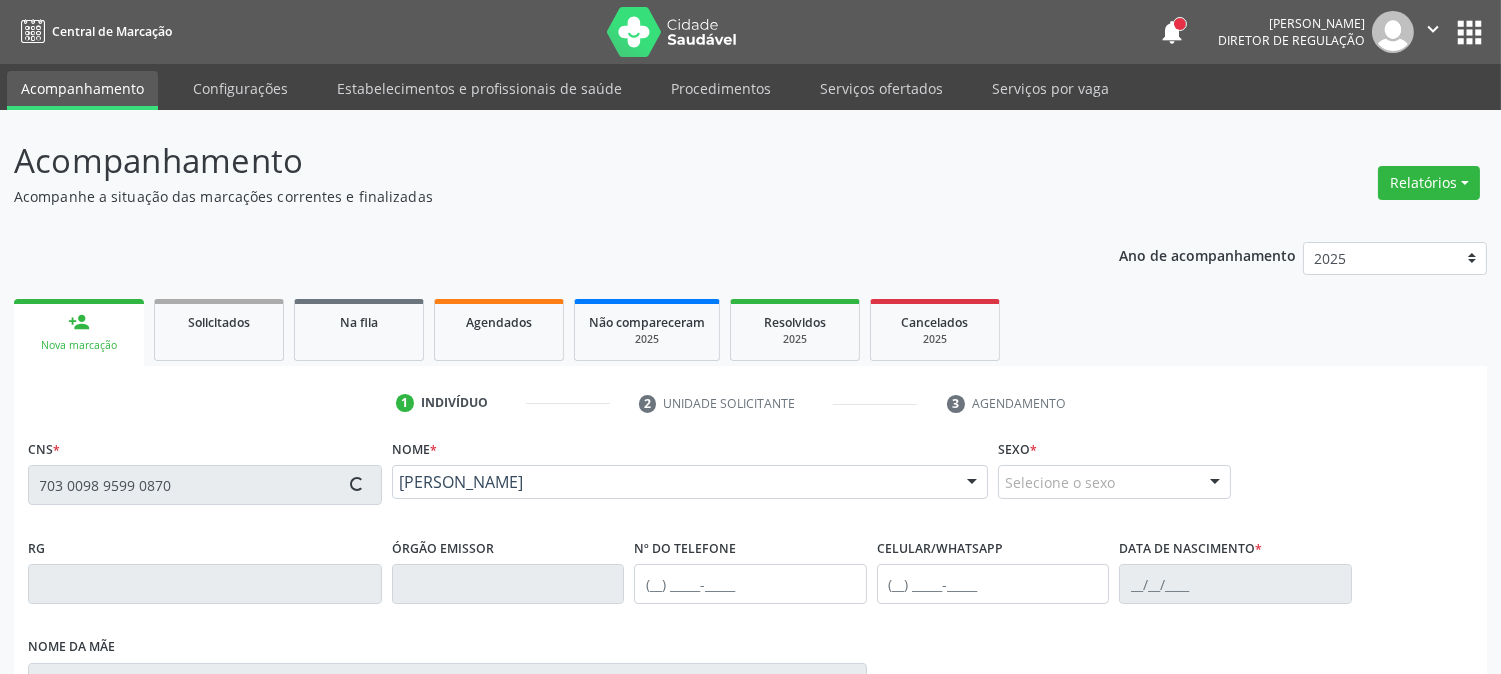 type on "(87) 98168-0105" 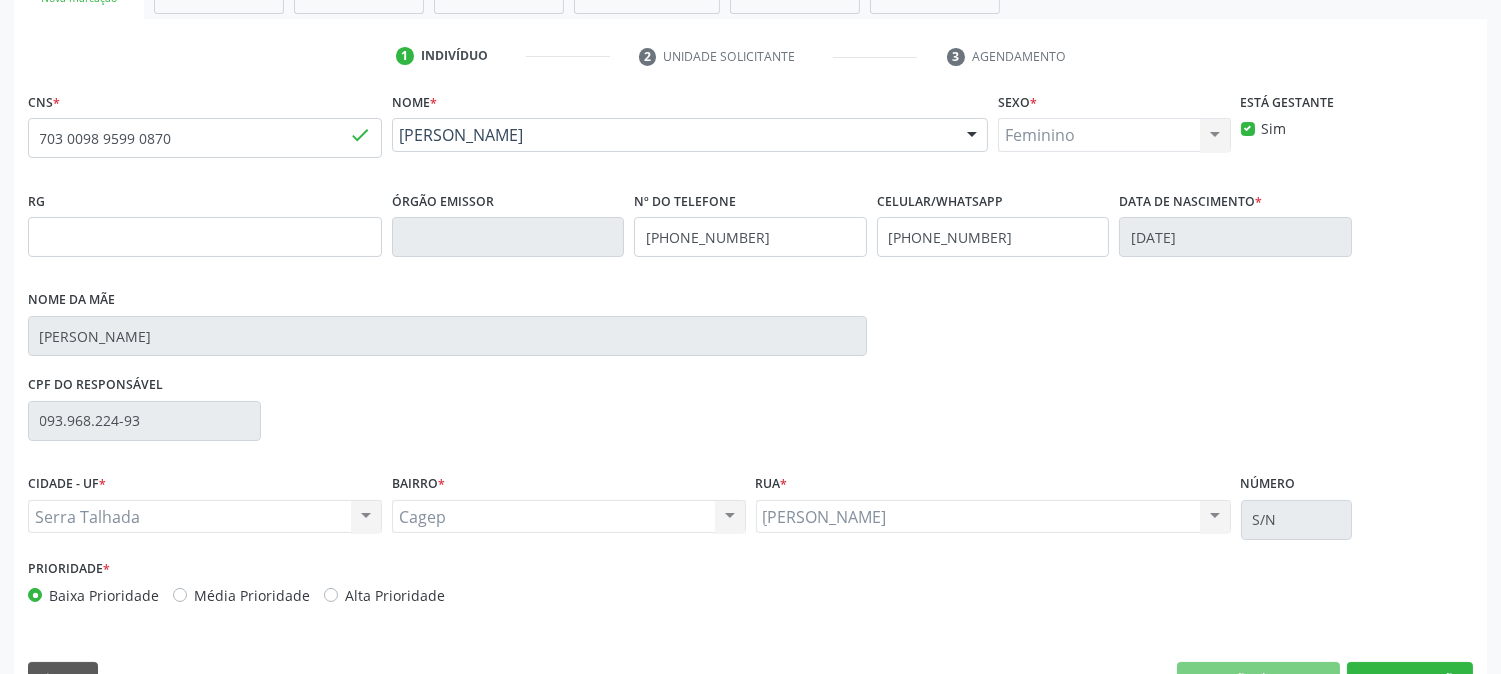 scroll, scrollTop: 395, scrollLeft: 0, axis: vertical 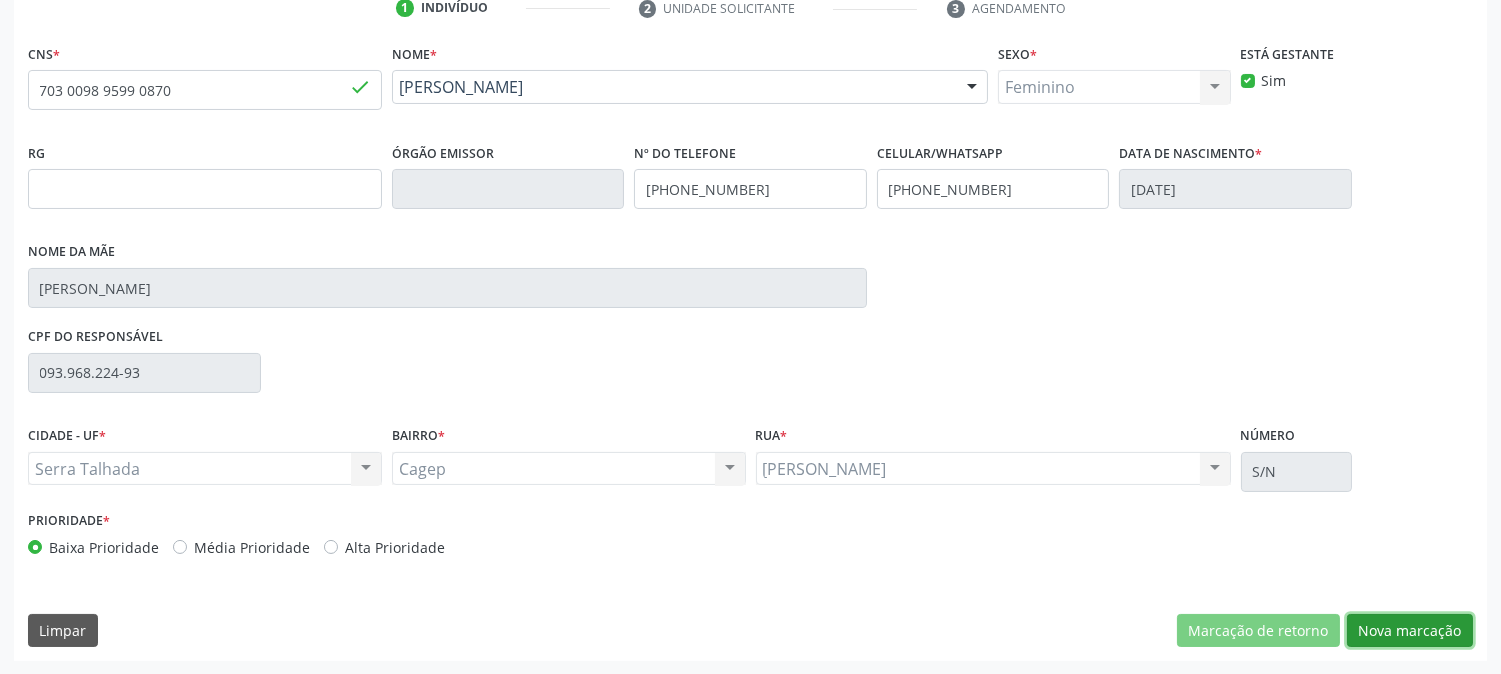 click on "Nova marcação" at bounding box center (1410, 631) 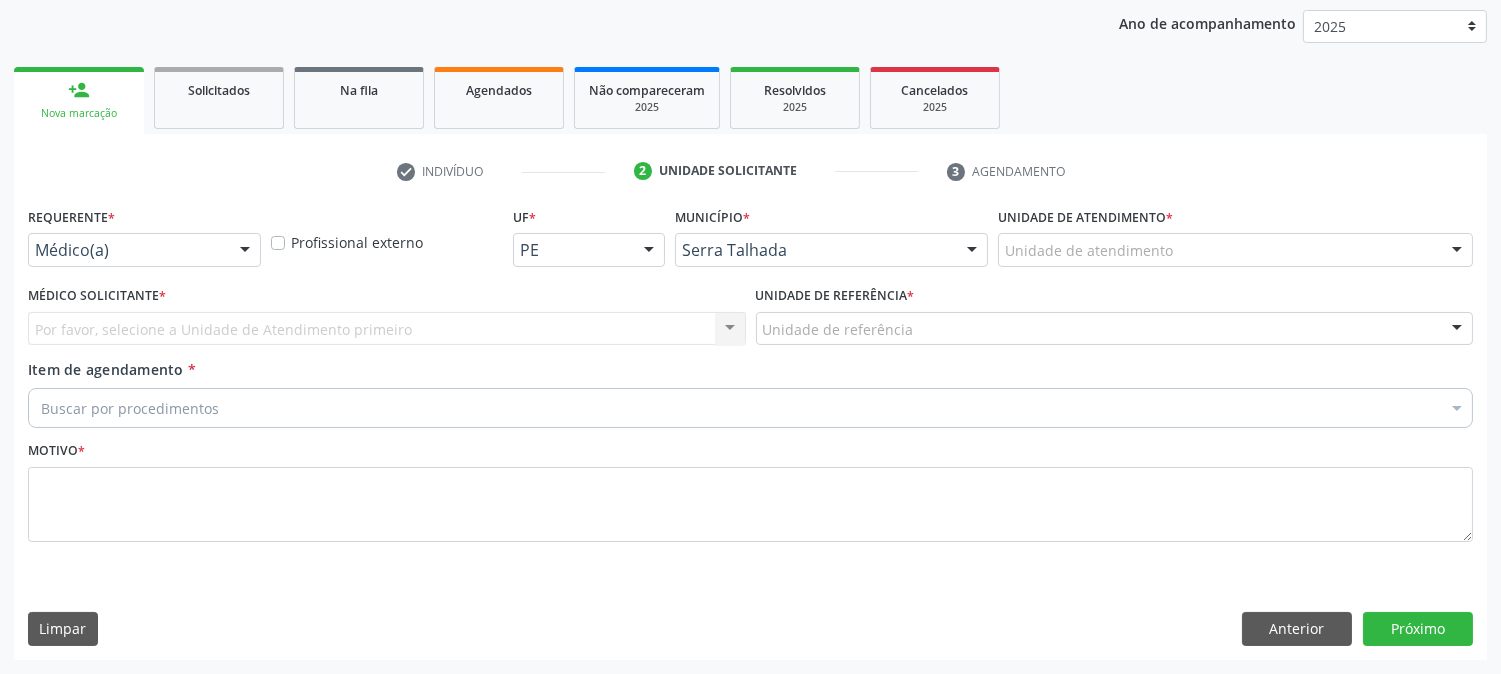 scroll, scrollTop: 231, scrollLeft: 0, axis: vertical 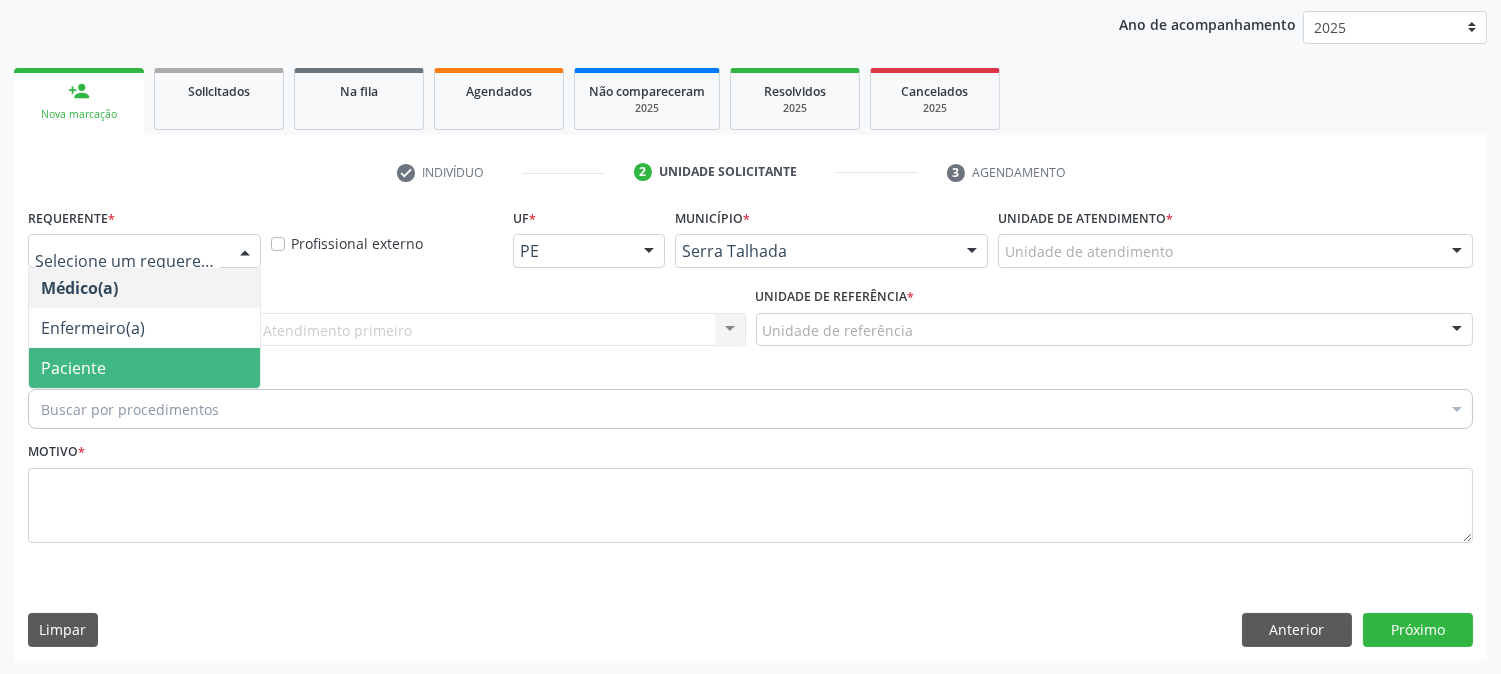 click on "Paciente" at bounding box center [73, 368] 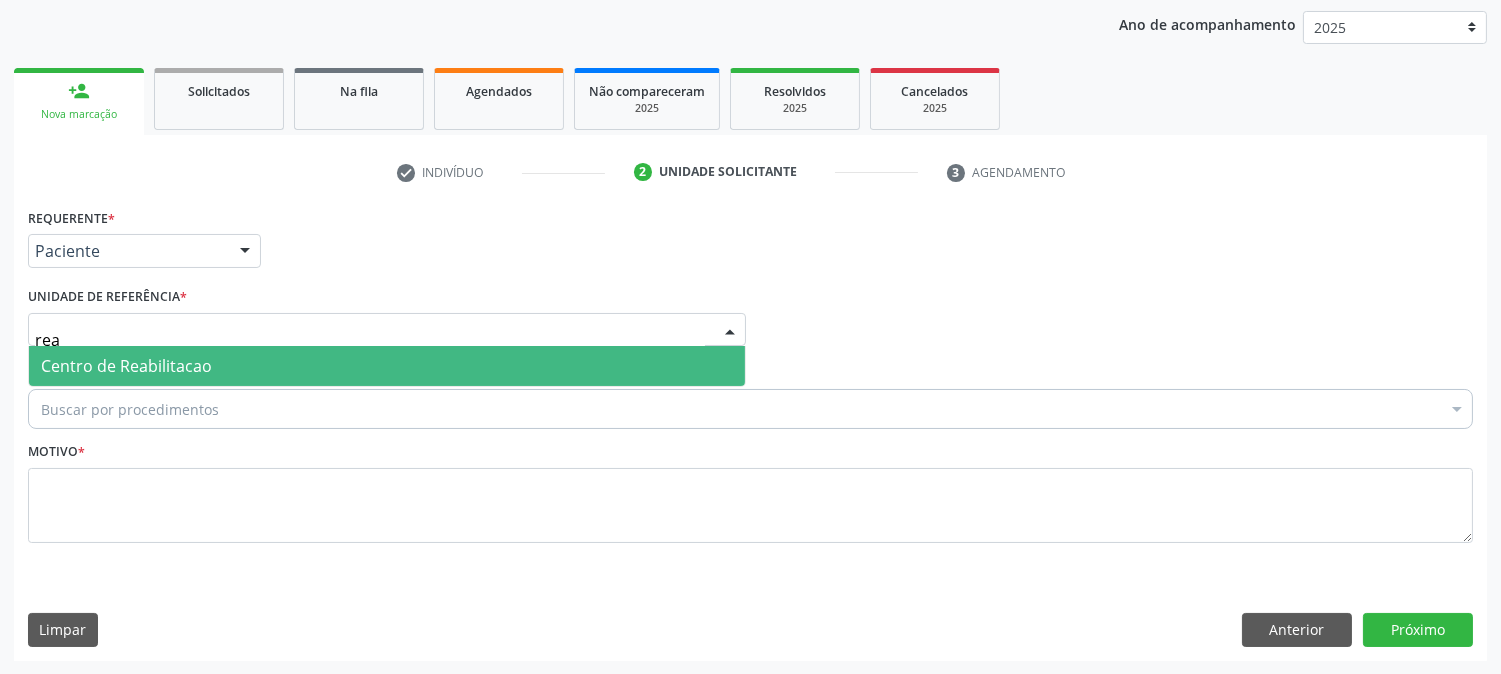 type on "reab" 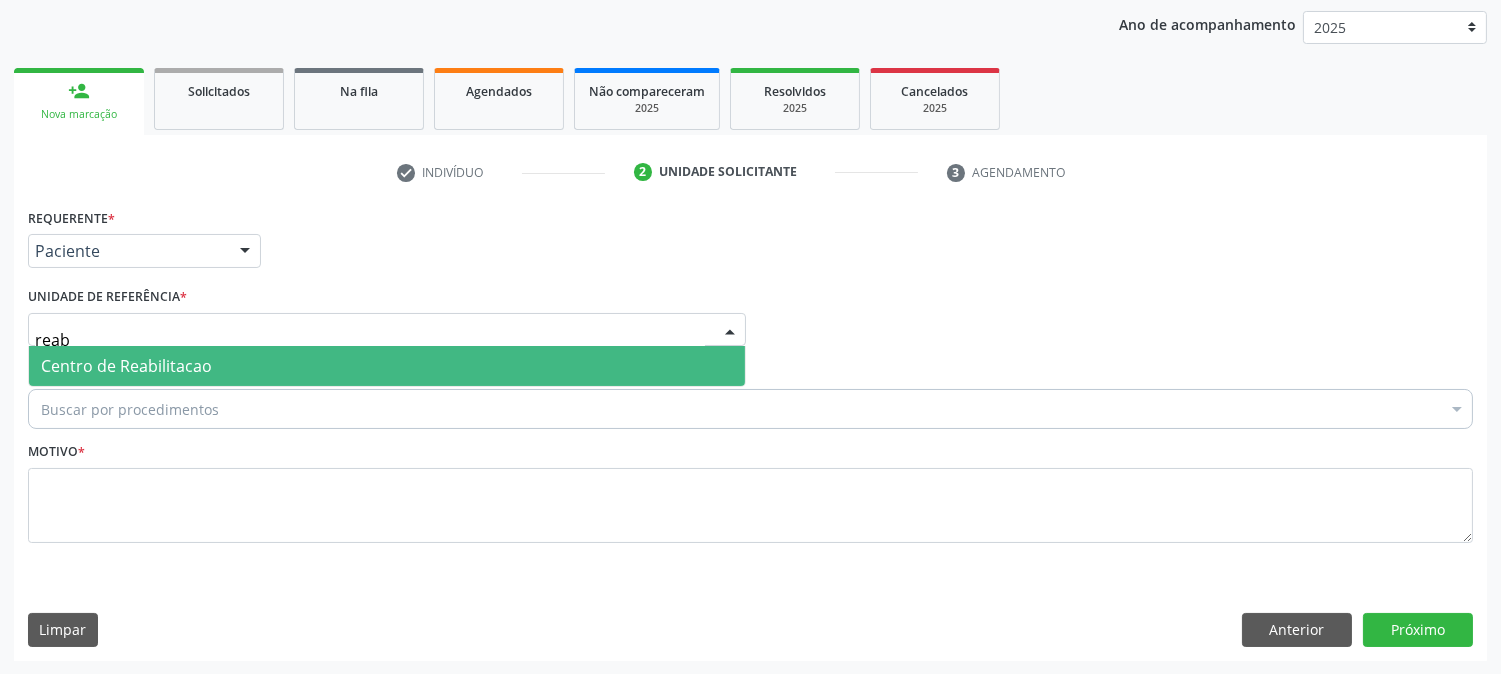 click on "Centro de Reabilitacao" at bounding box center [126, 366] 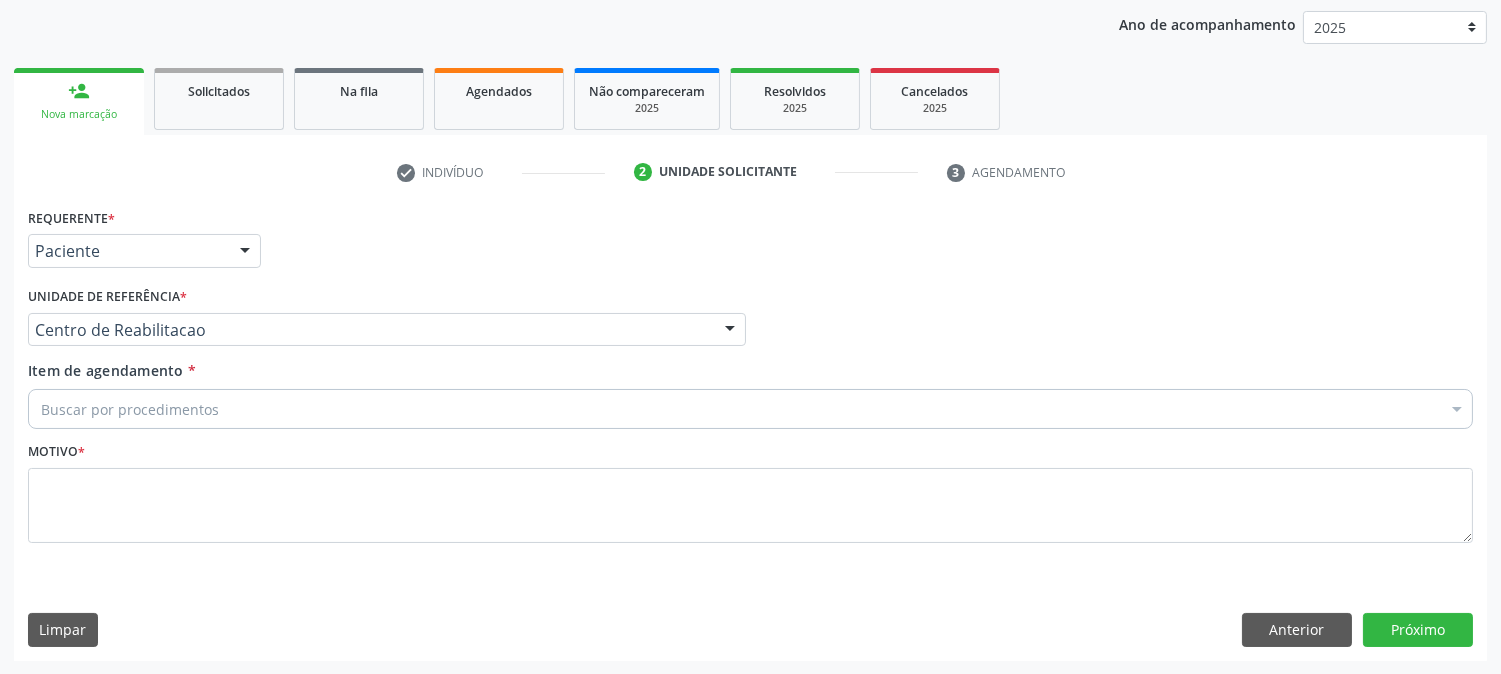 click on "Buscar por procedimentos" at bounding box center [750, 409] 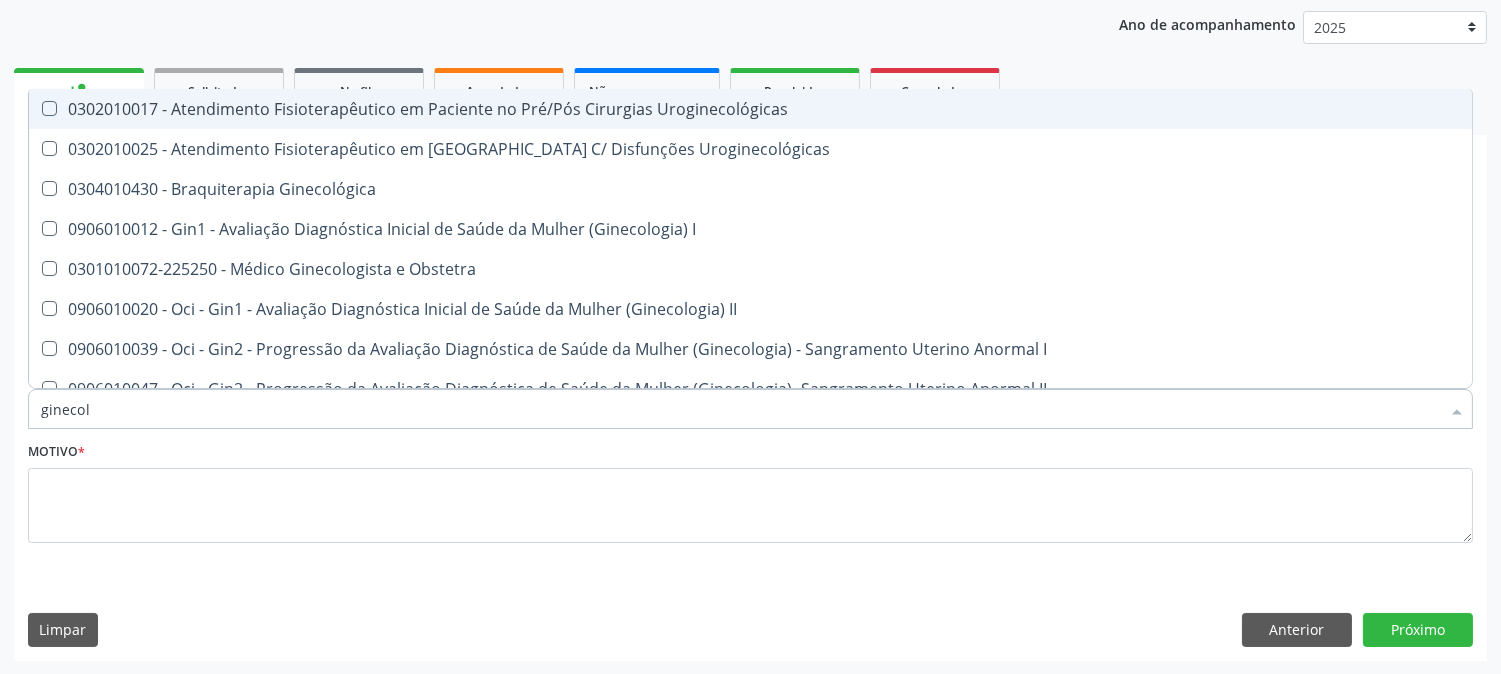 type on "ginecolo" 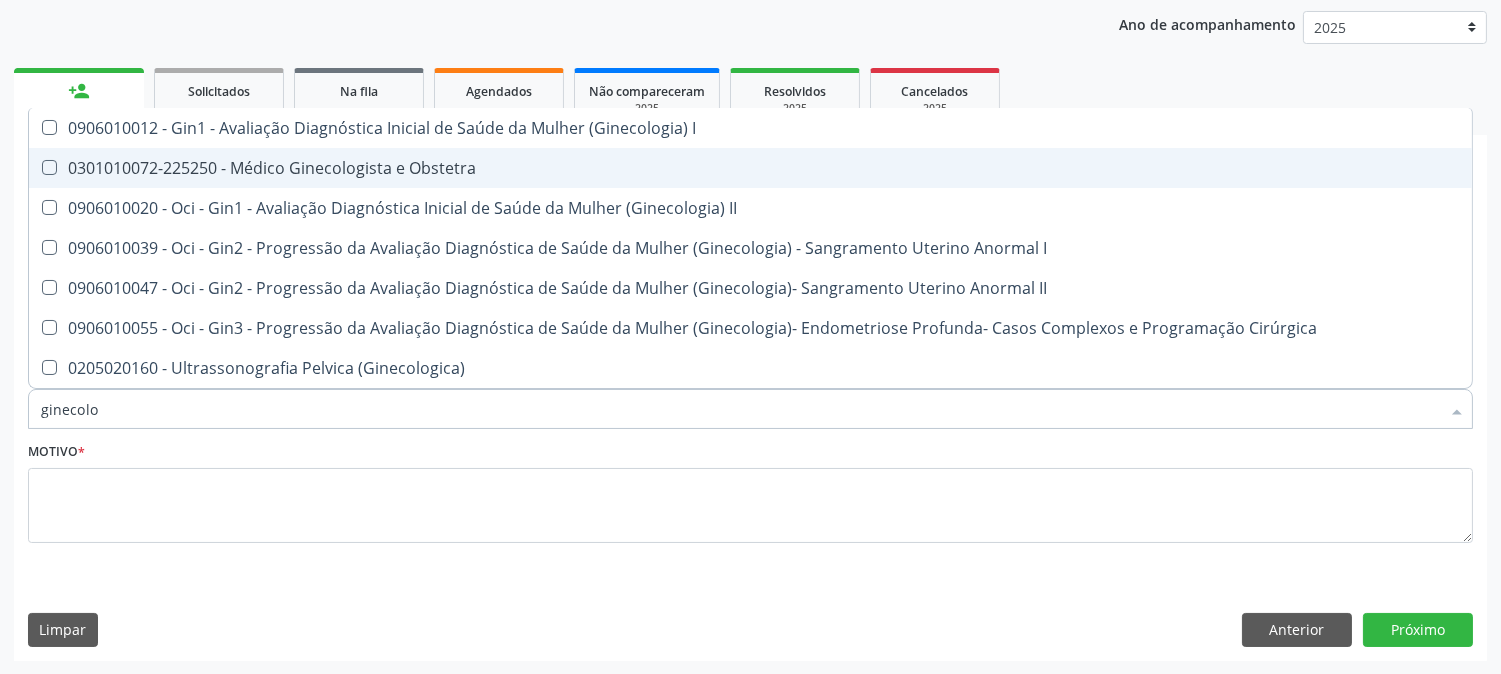 click on "0301010072-225250 - Médico Ginecologista e Obstetra" at bounding box center [750, 168] 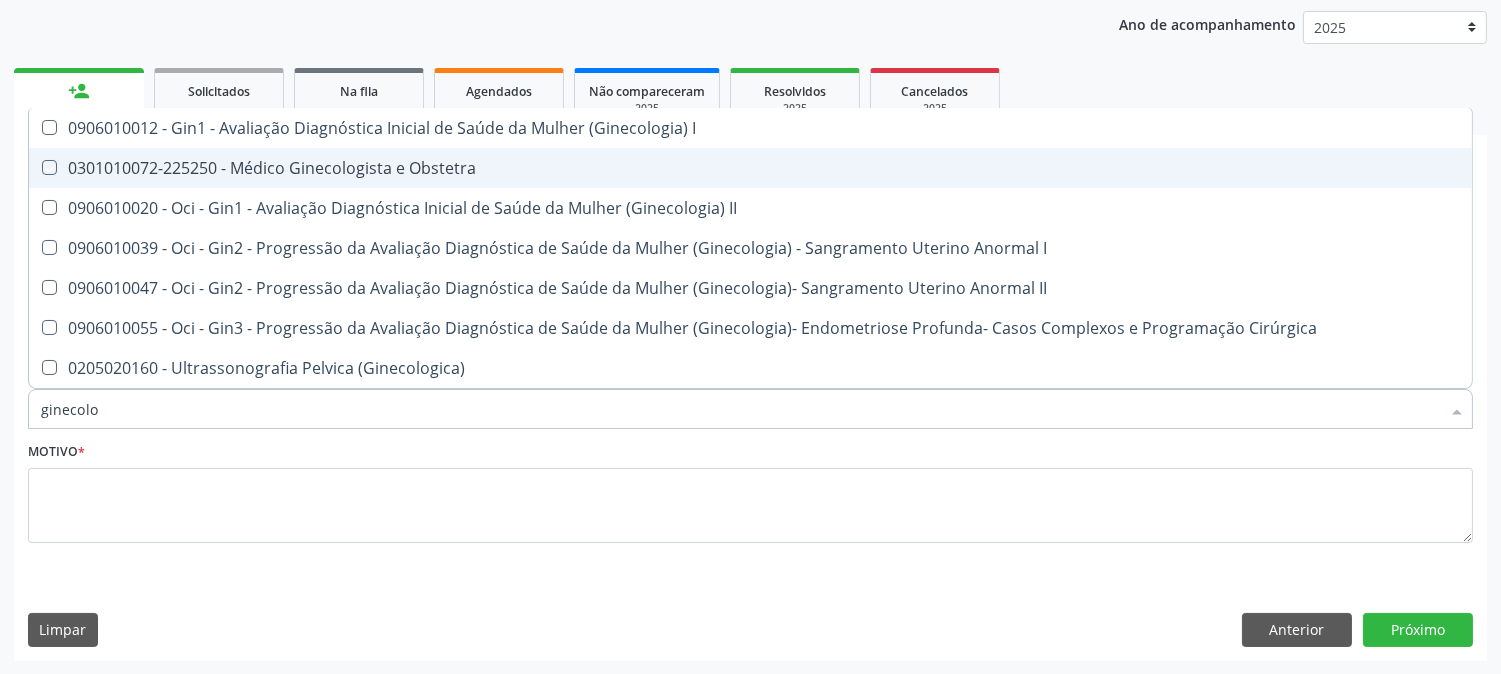 checkbox on "true" 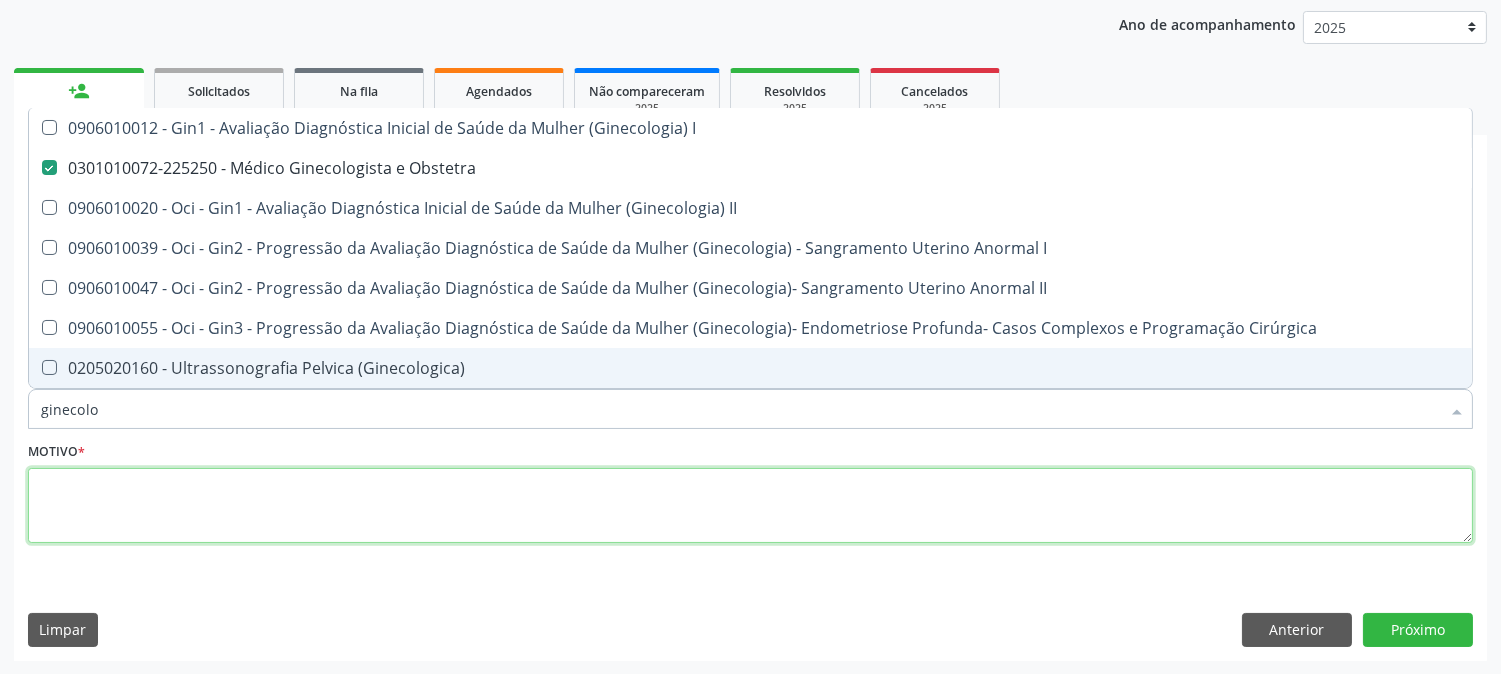 click at bounding box center (750, 506) 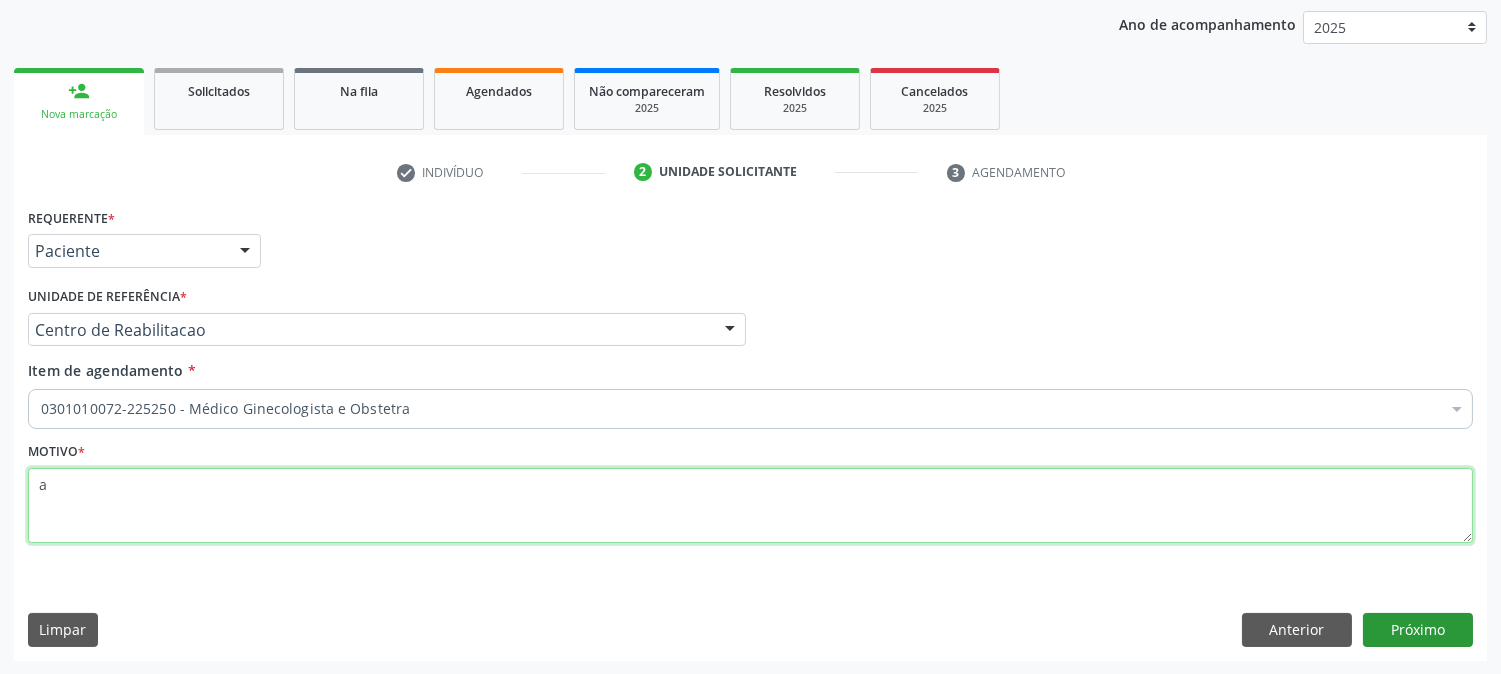 type on "a" 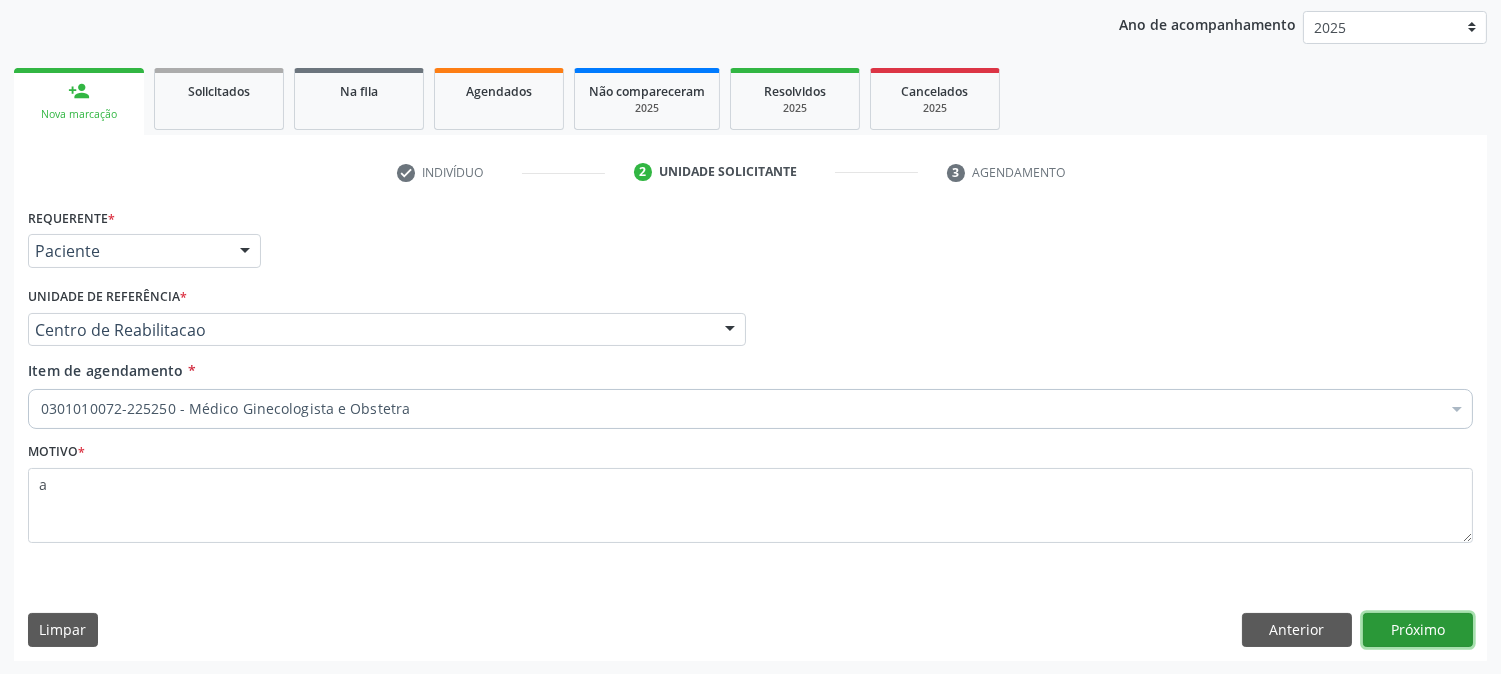 click on "Próximo" at bounding box center [1418, 630] 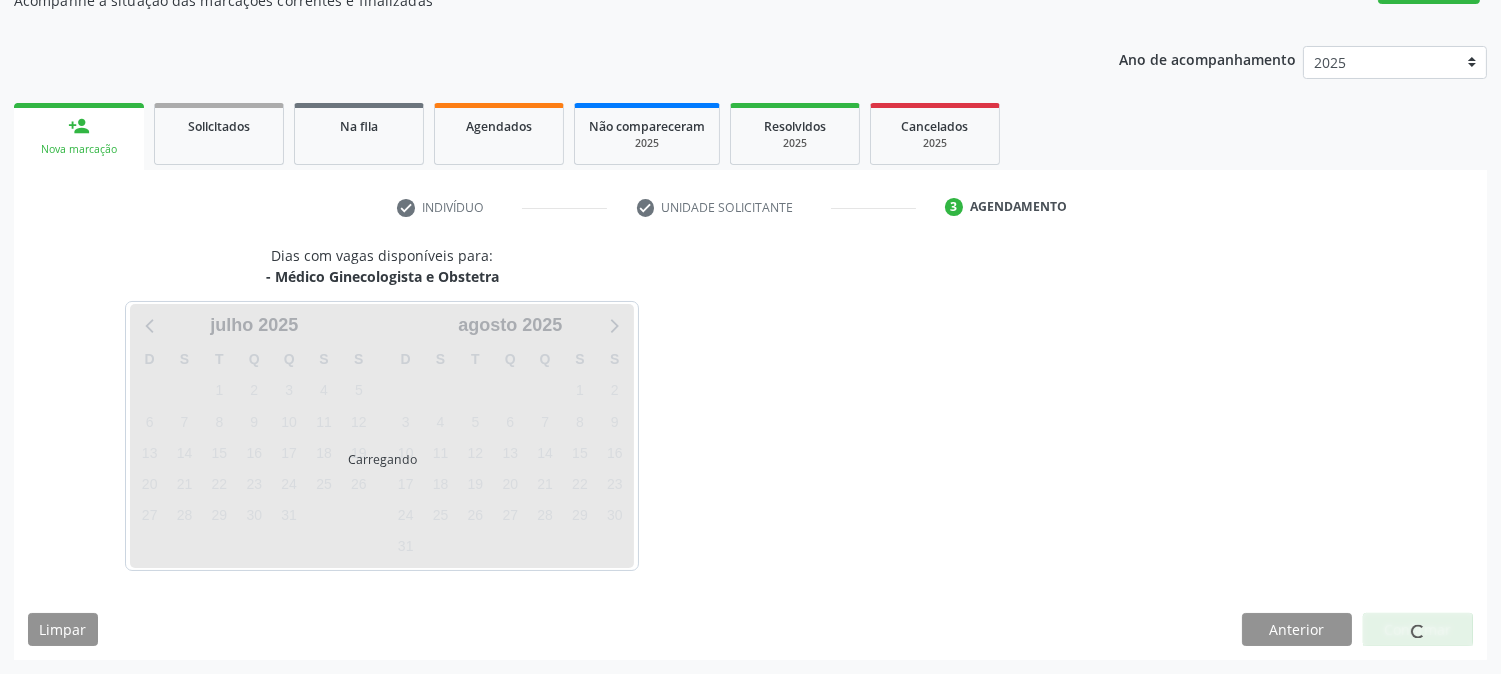 scroll, scrollTop: 195, scrollLeft: 0, axis: vertical 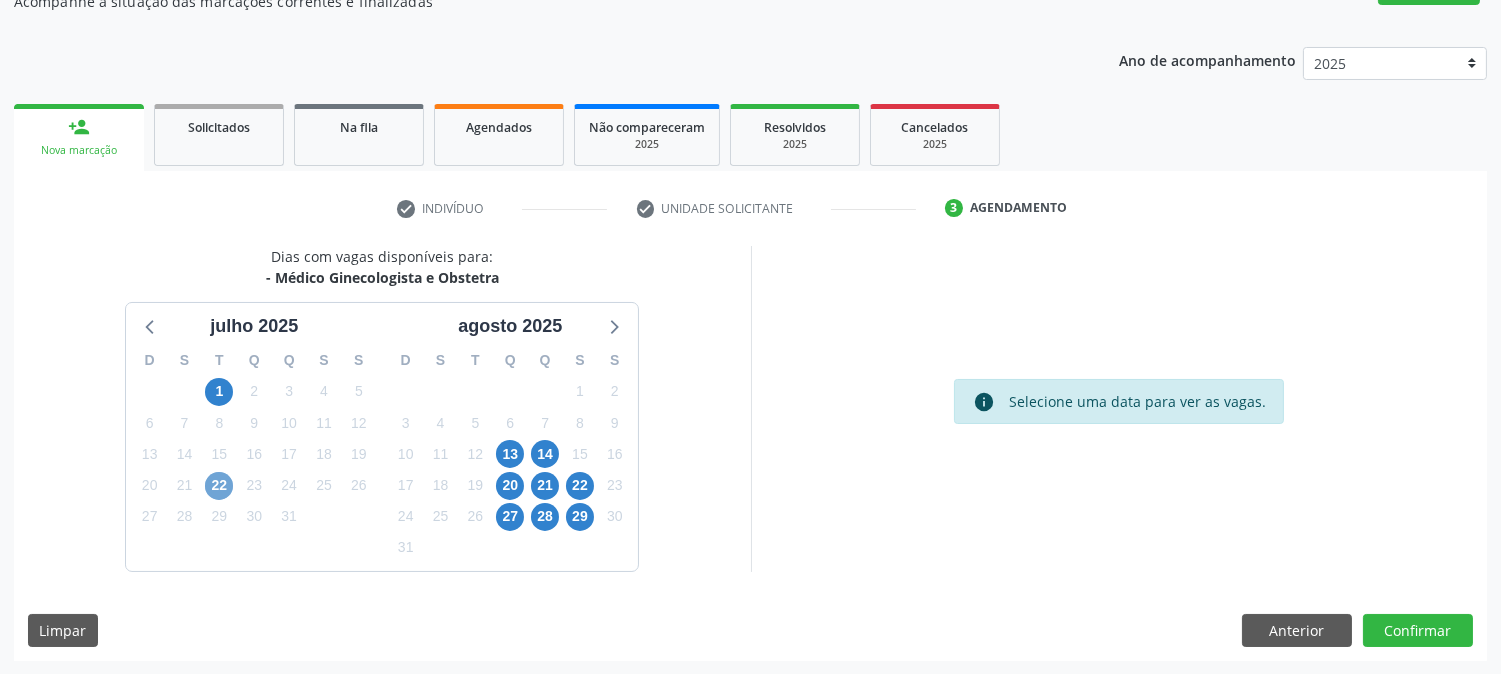 click on "22" at bounding box center (219, 486) 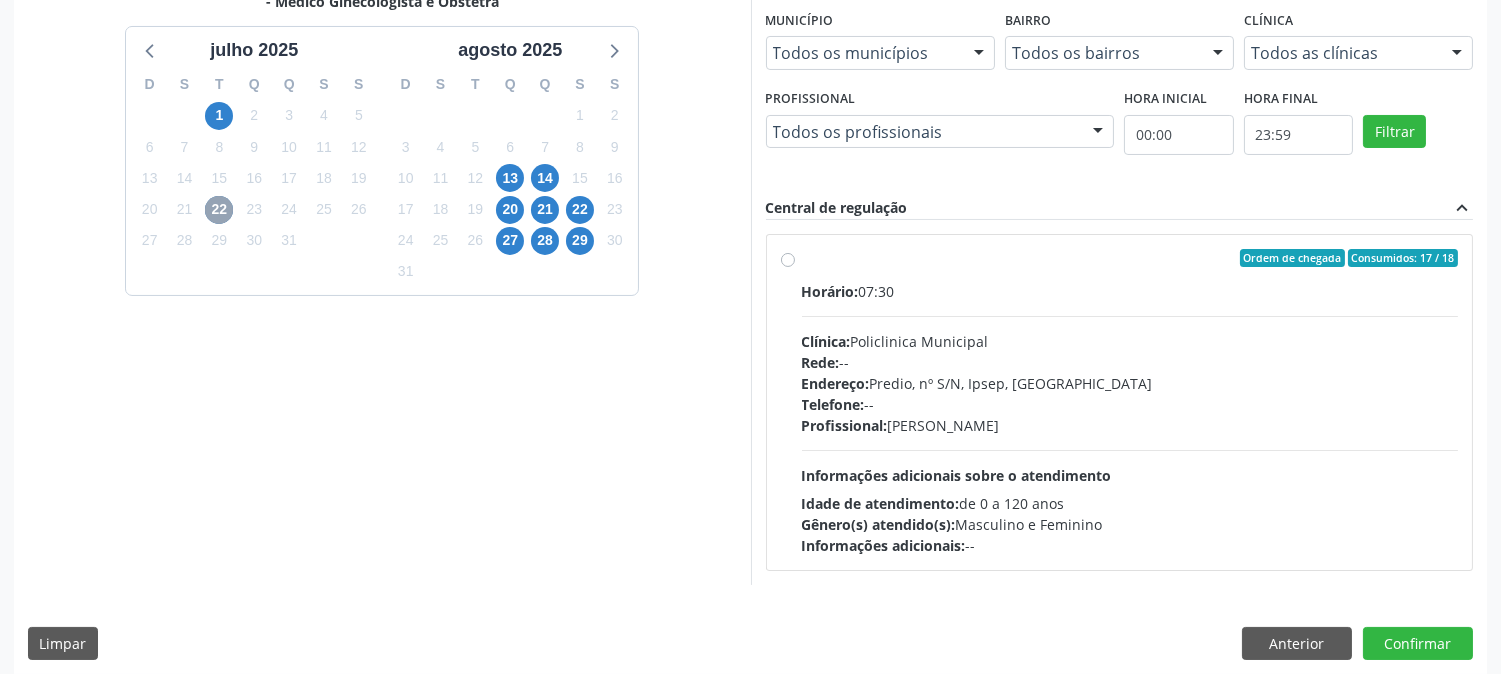 scroll, scrollTop: 484, scrollLeft: 0, axis: vertical 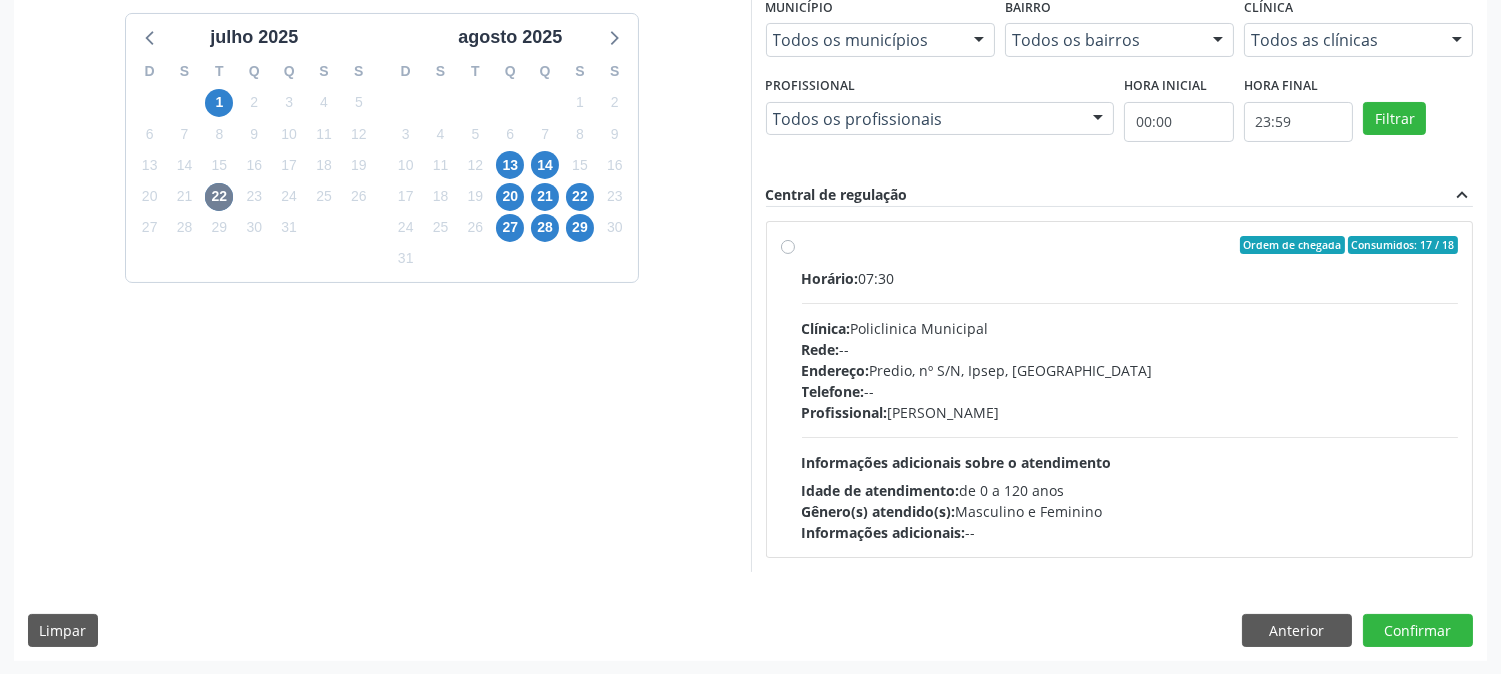 click on "Endereço:   Predio, nº S/N, Ipsep, Serra Talhada - PE" at bounding box center (1130, 370) 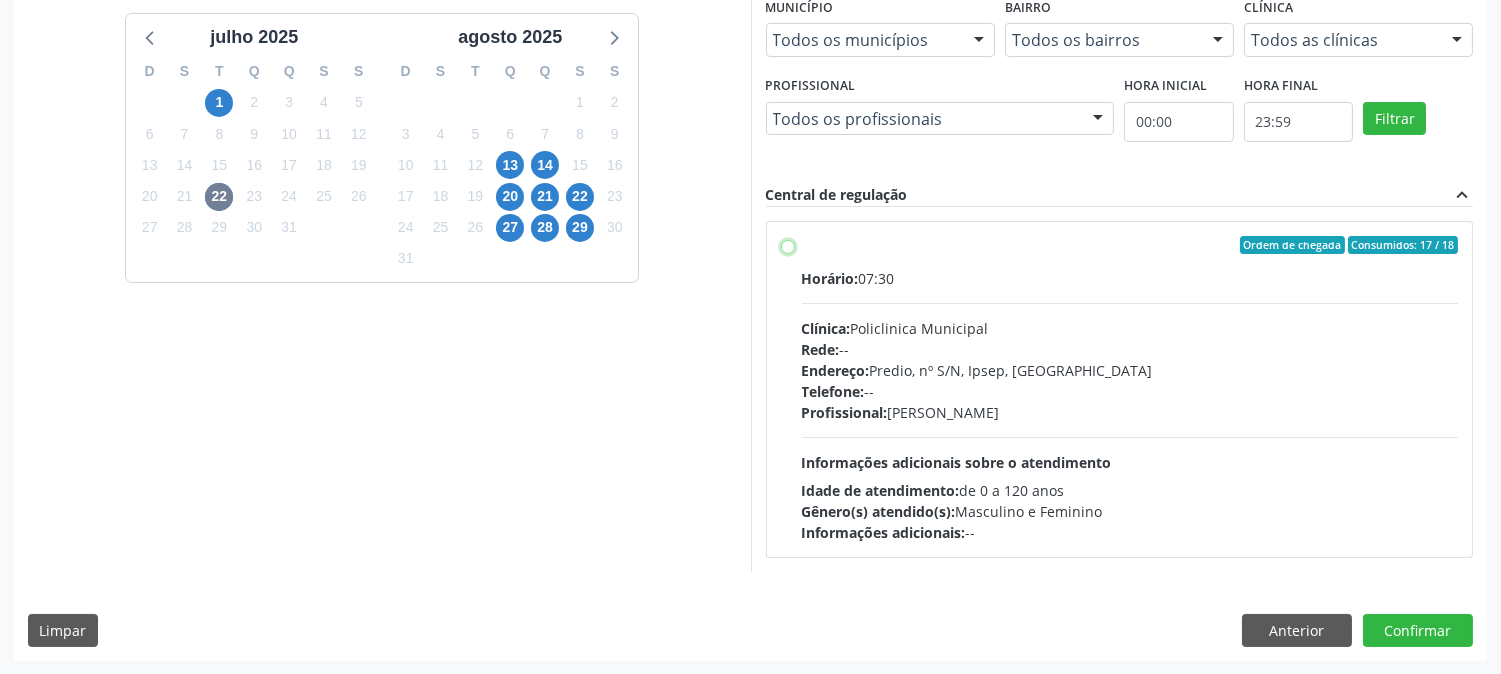 click on "Ordem de chegada
Consumidos: 17 / 18
Horário:   07:30
Clínica:  Policlinica Municipal
Rede:
--
Endereço:   Predio, nº S/N, Ipsep, Serra Talhada - PE
Telefone:   --
Profissional:
Joao Vitor Torres de Lima
Informações adicionais sobre o atendimento
Idade de atendimento:
de 0 a 120 anos
Gênero(s) atendido(s):
Masculino e Feminino
Informações adicionais:
--" at bounding box center (788, 245) 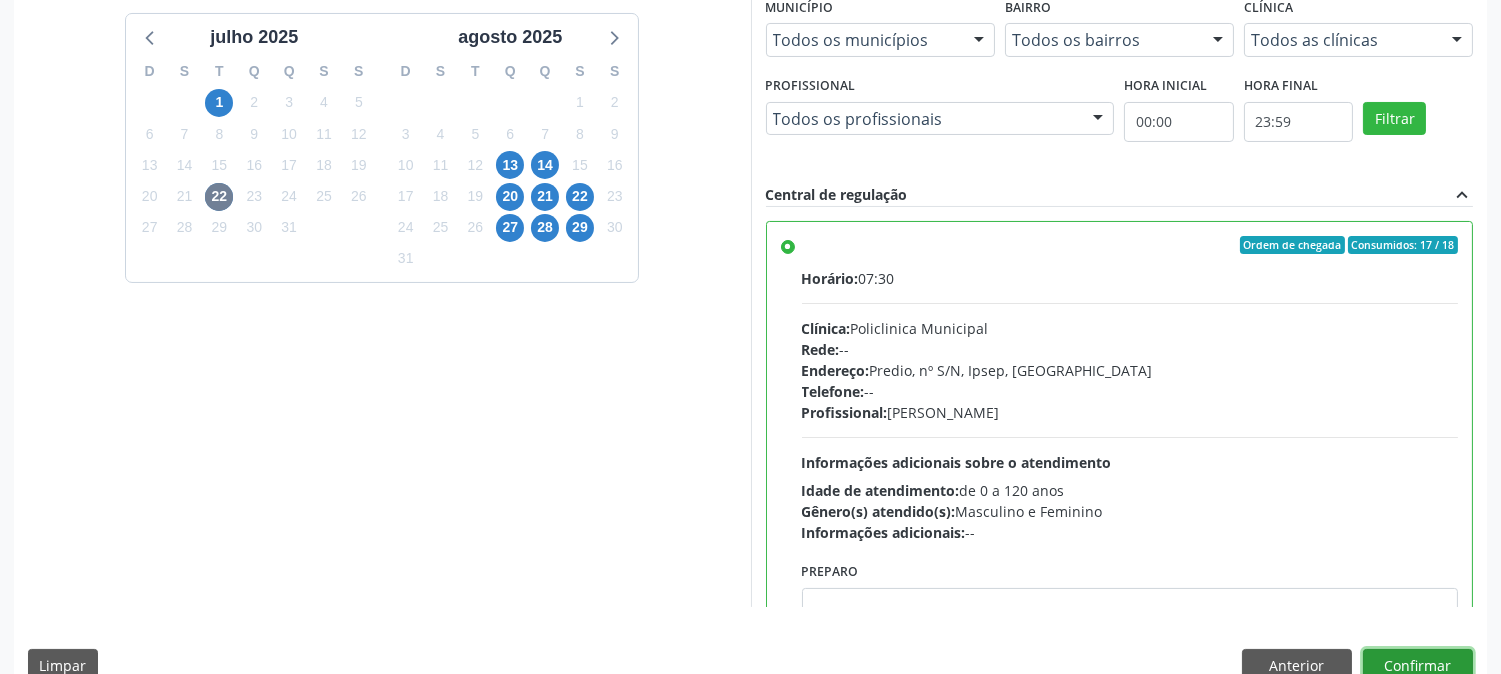 click on "Confirmar" at bounding box center [1418, 666] 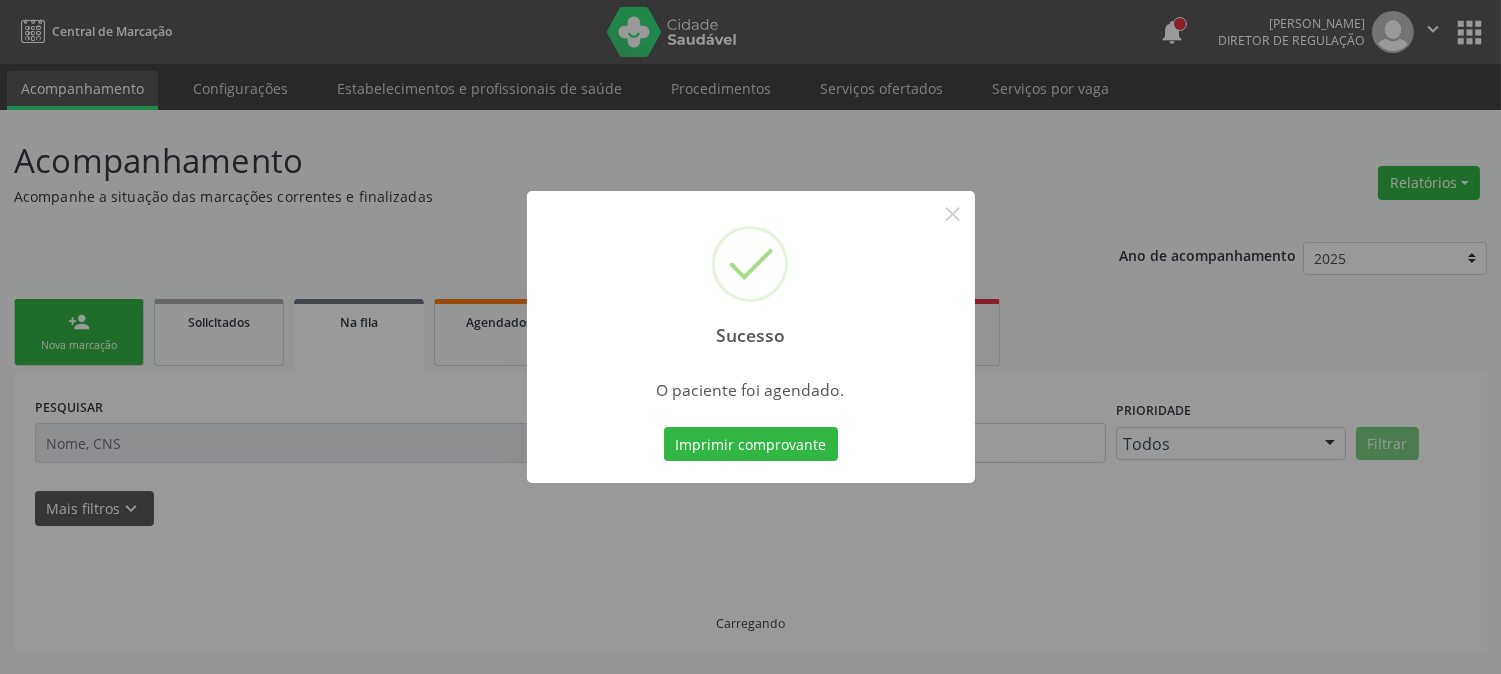 scroll, scrollTop: 0, scrollLeft: 0, axis: both 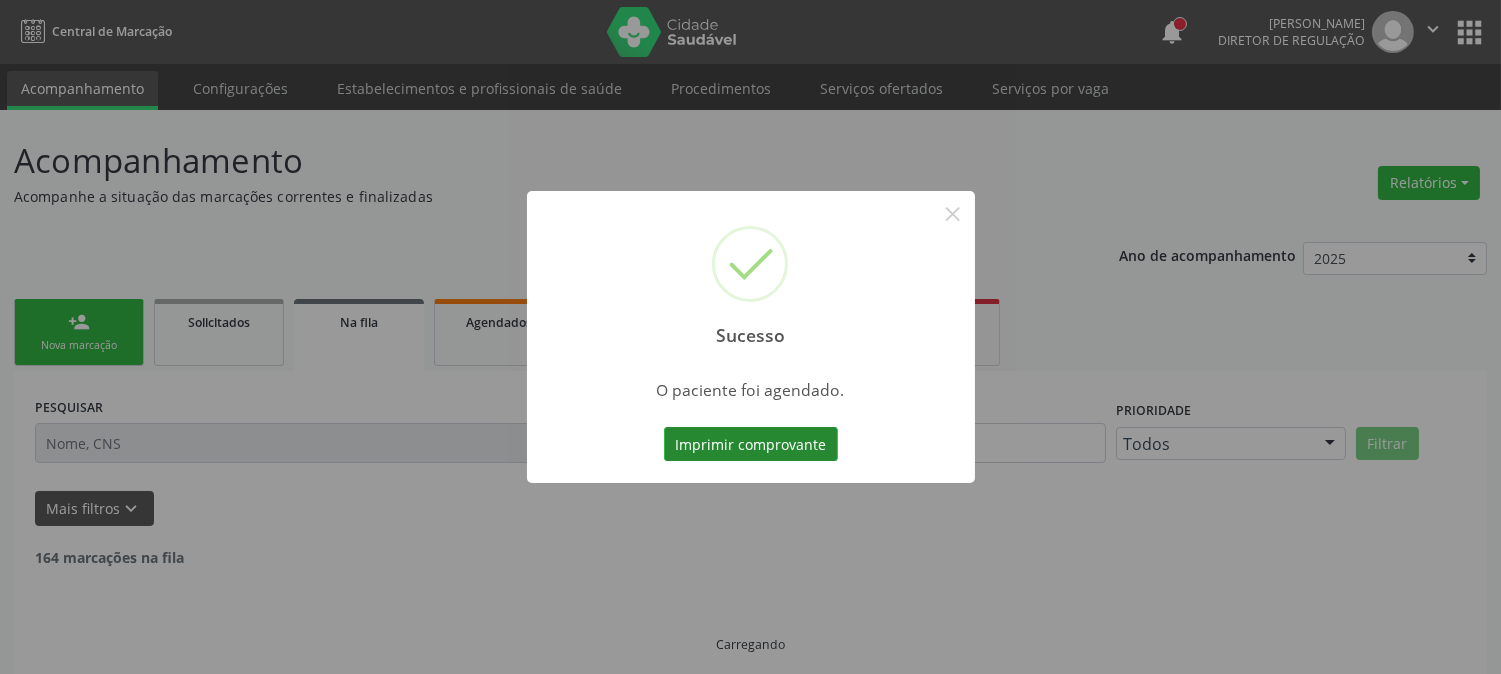 click on "Imprimir comprovante" at bounding box center [751, 444] 